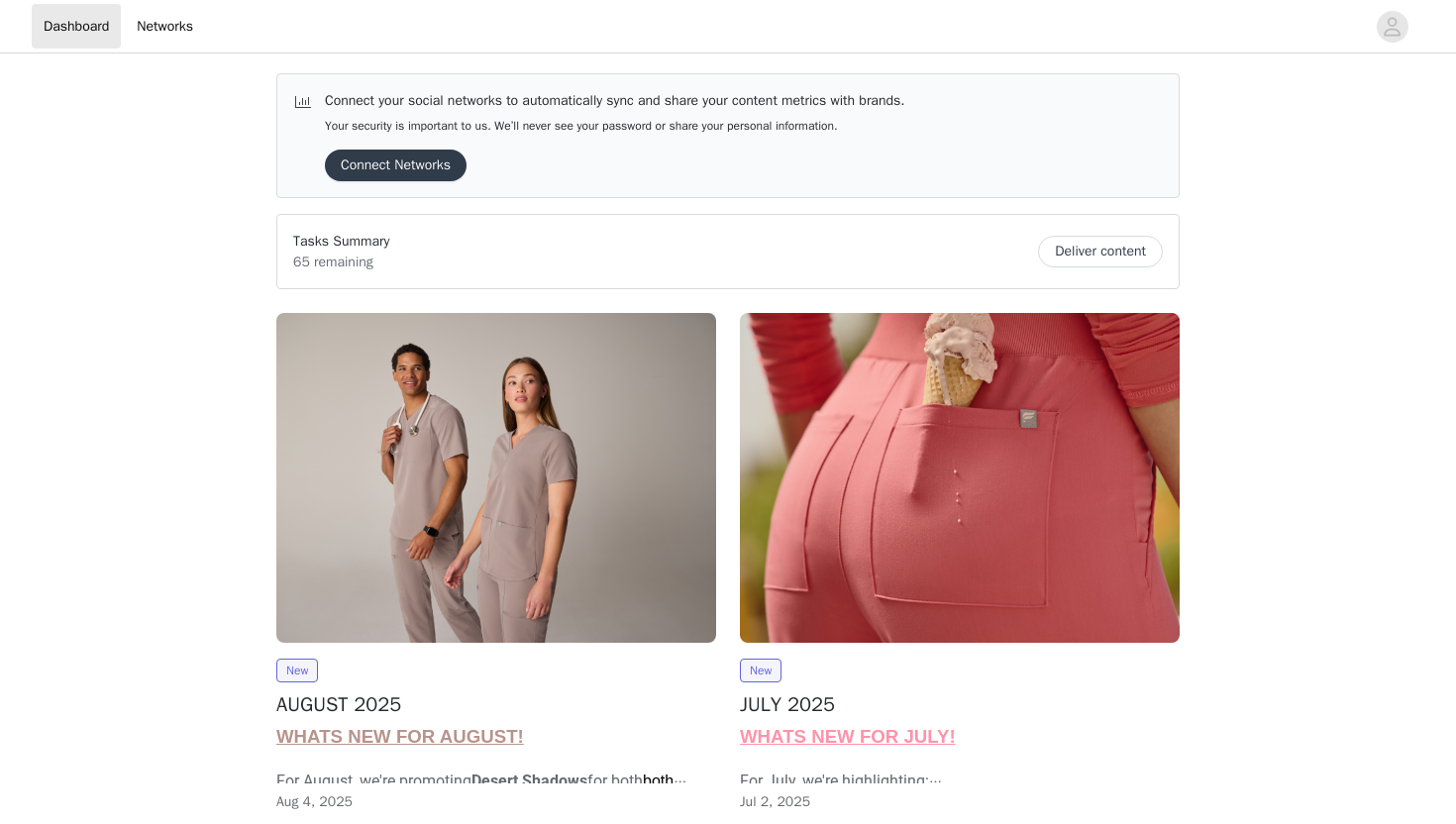 scroll, scrollTop: 0, scrollLeft: 0, axis: both 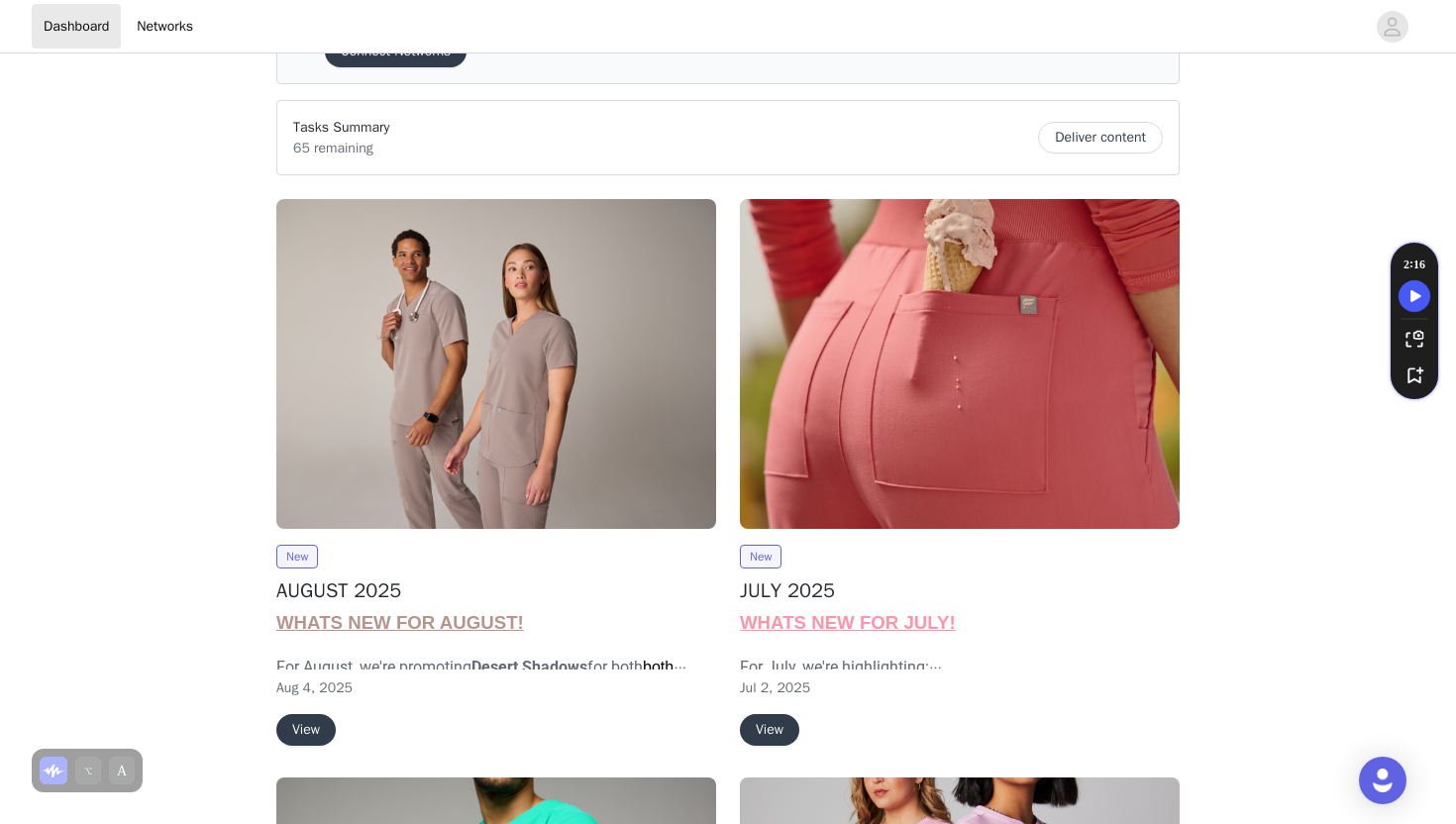 click on "View" at bounding box center [306, 730] 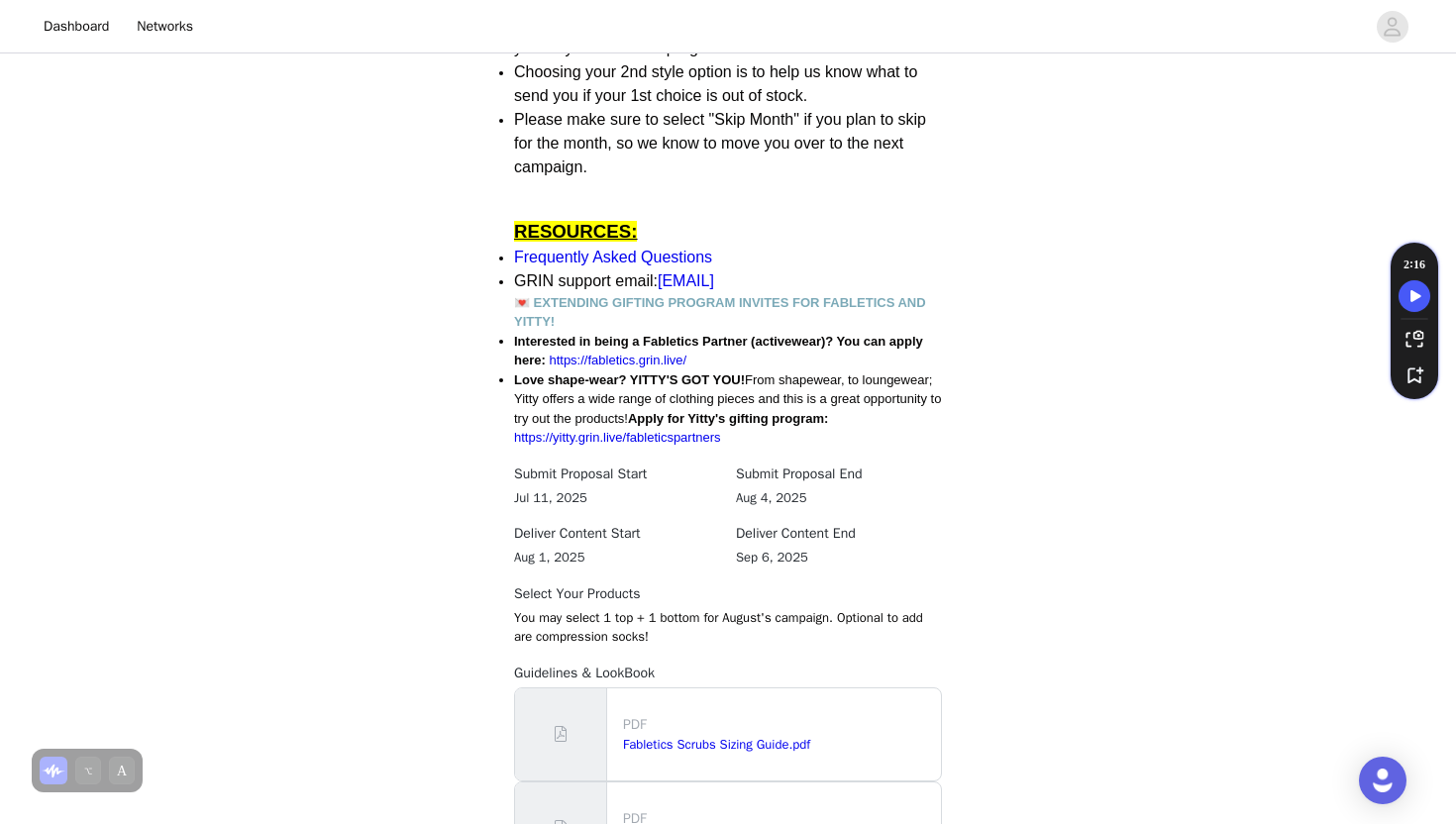 scroll, scrollTop: 1761, scrollLeft: 0, axis: vertical 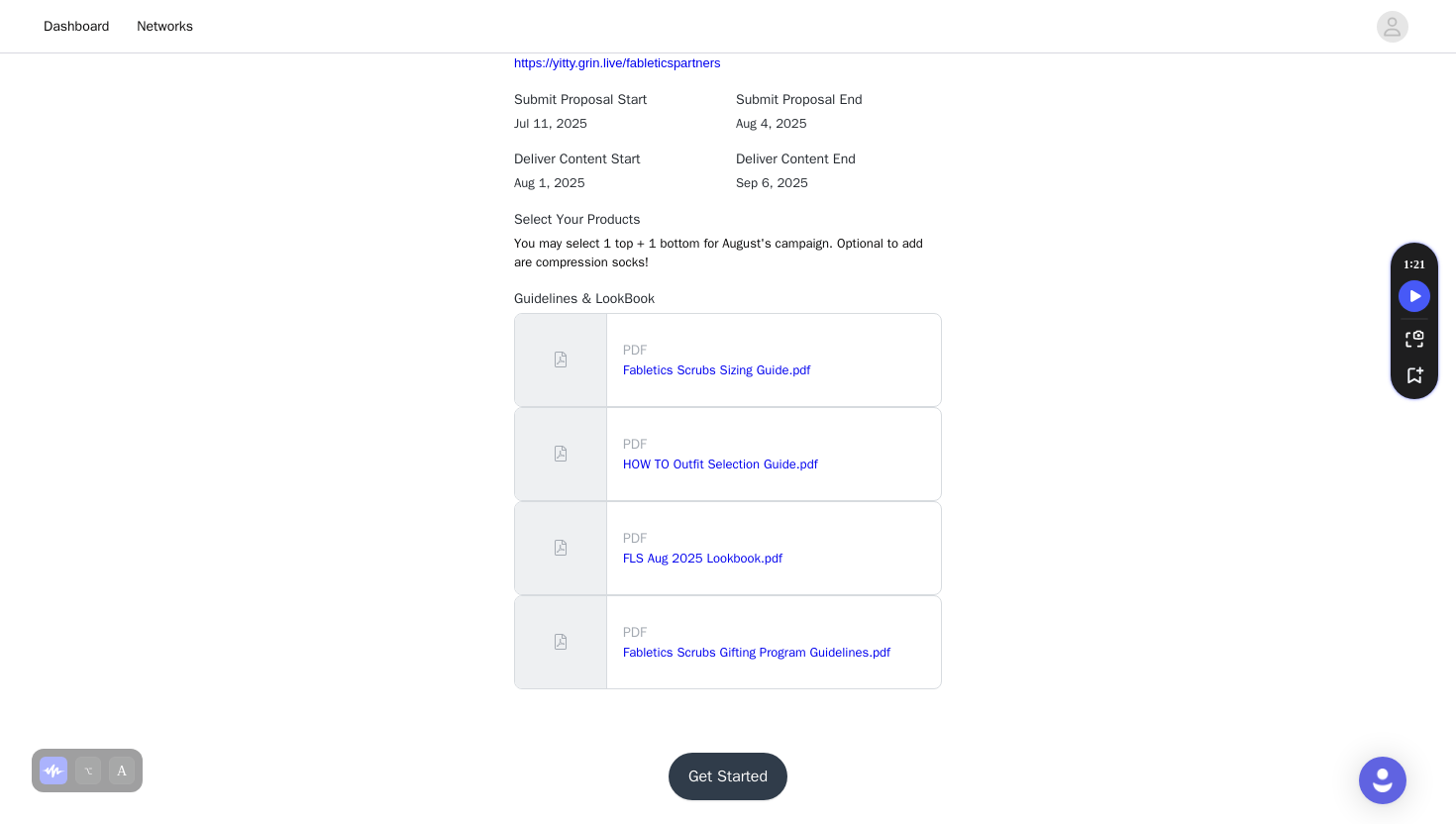 click on "Get Started" at bounding box center [728, 776] 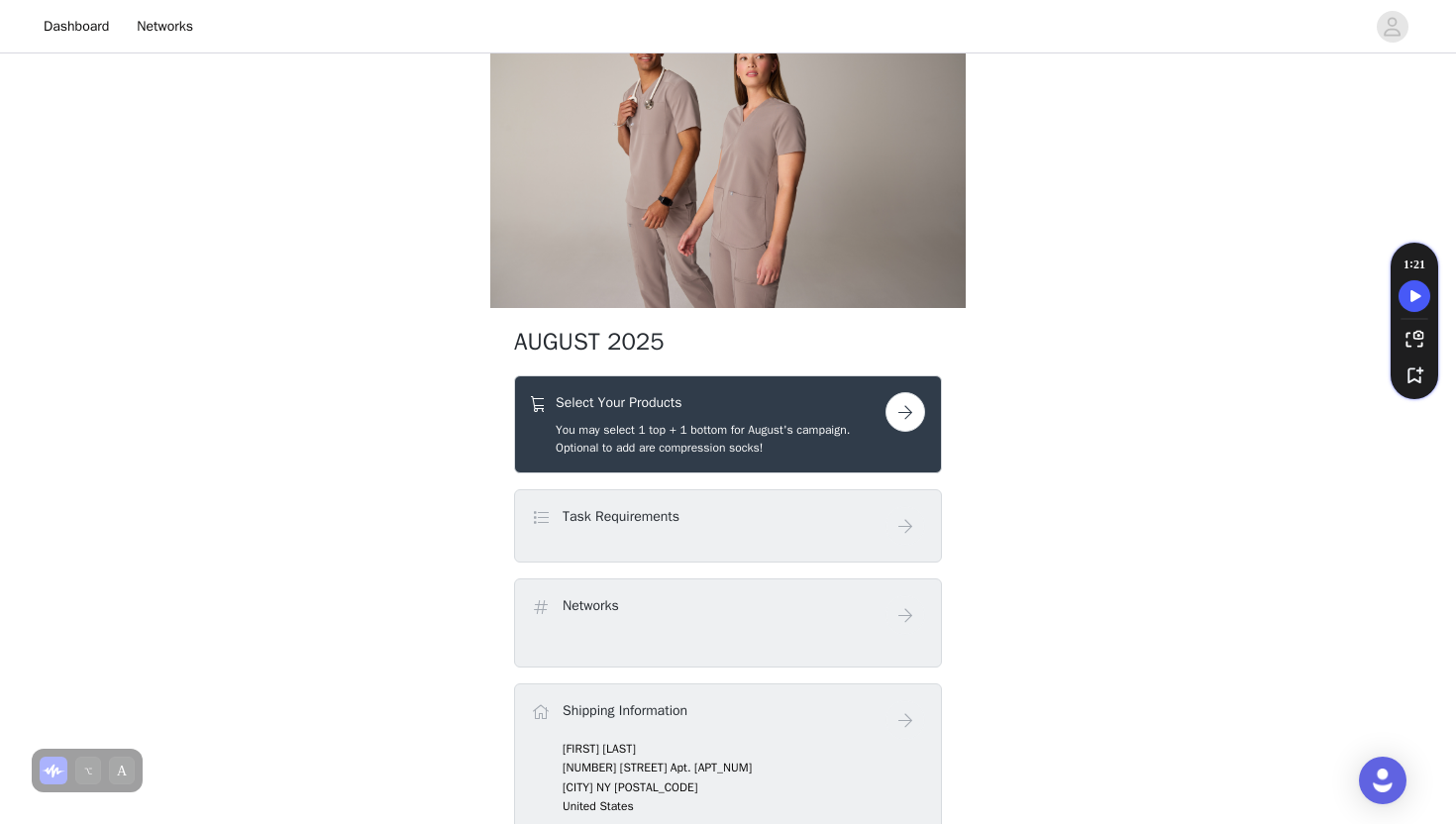 scroll, scrollTop: 97, scrollLeft: 0, axis: vertical 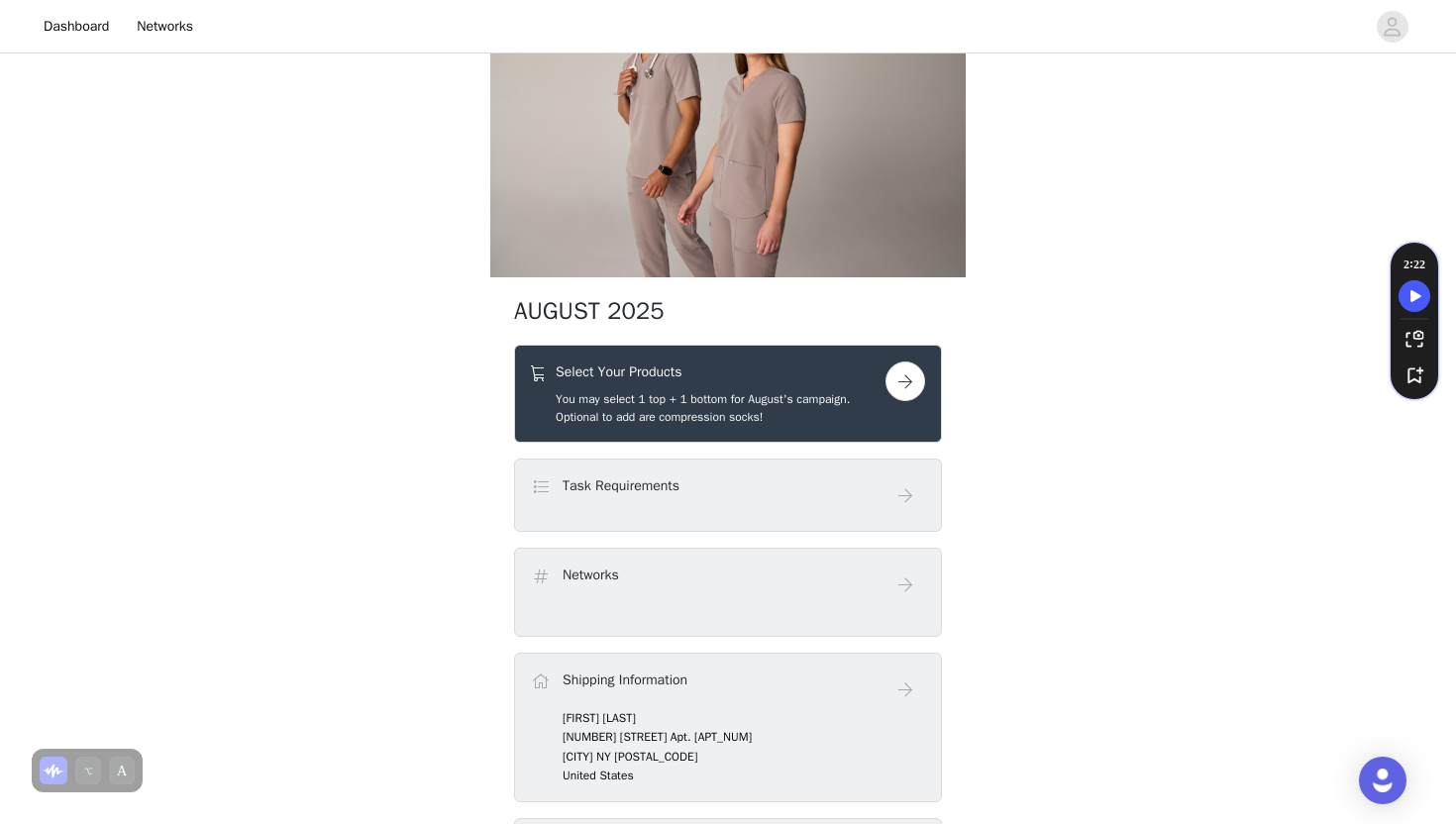 click at bounding box center [905, 381] 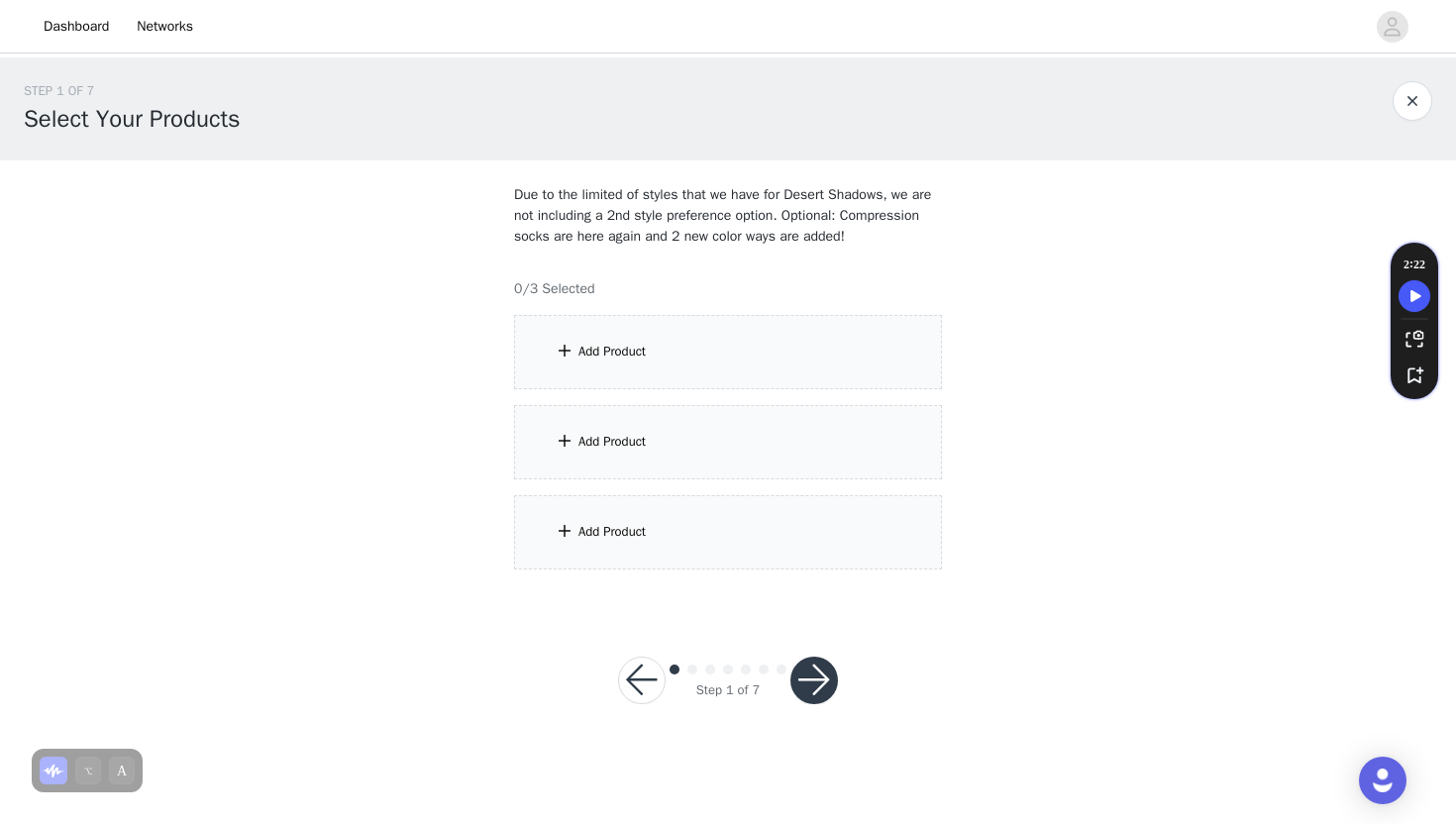 click on "Add Product" at bounding box center (728, 352) 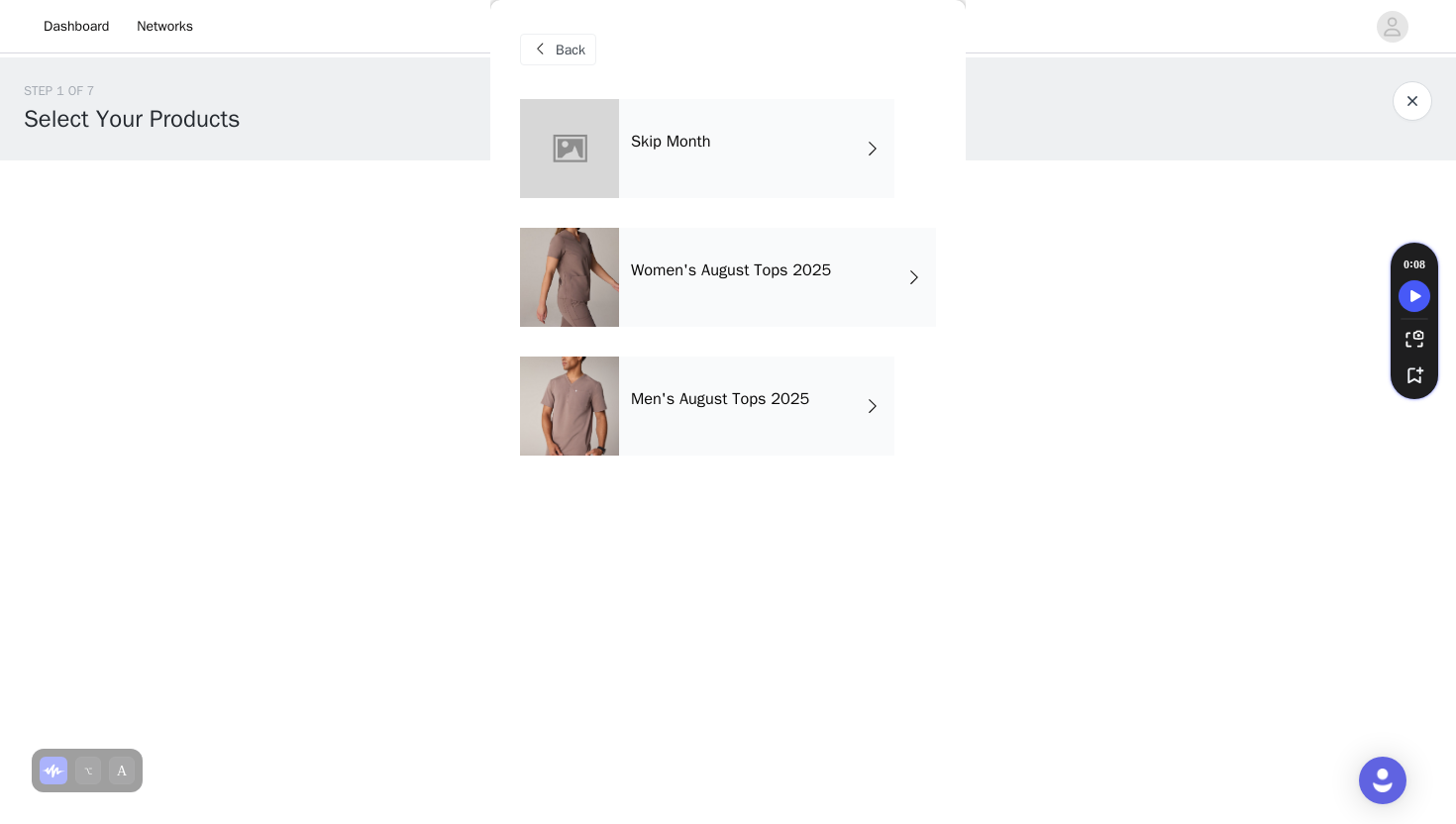 click on "Women's August Tops 2025" at bounding box center [778, 277] 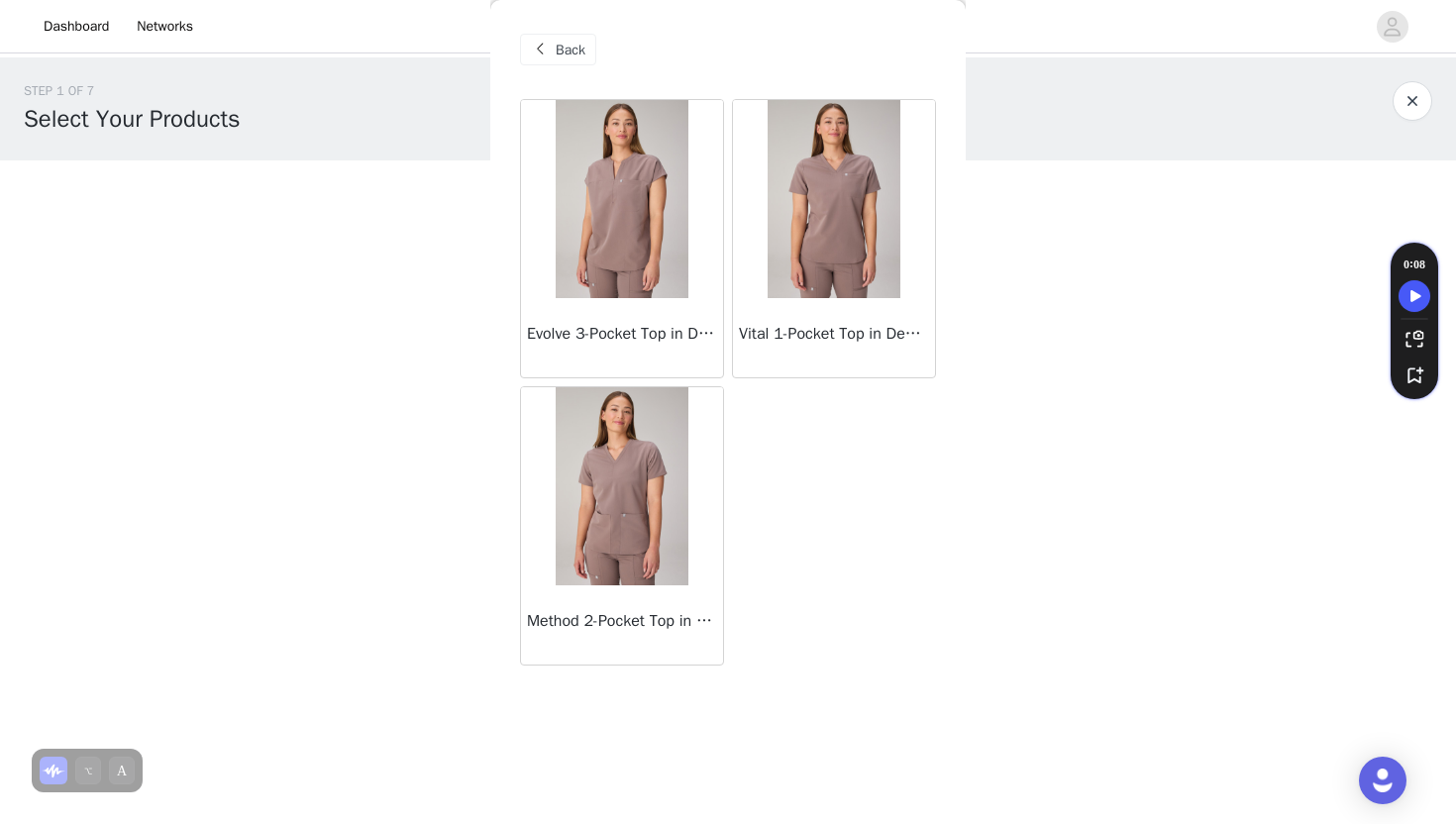 click at bounding box center [833, 199] 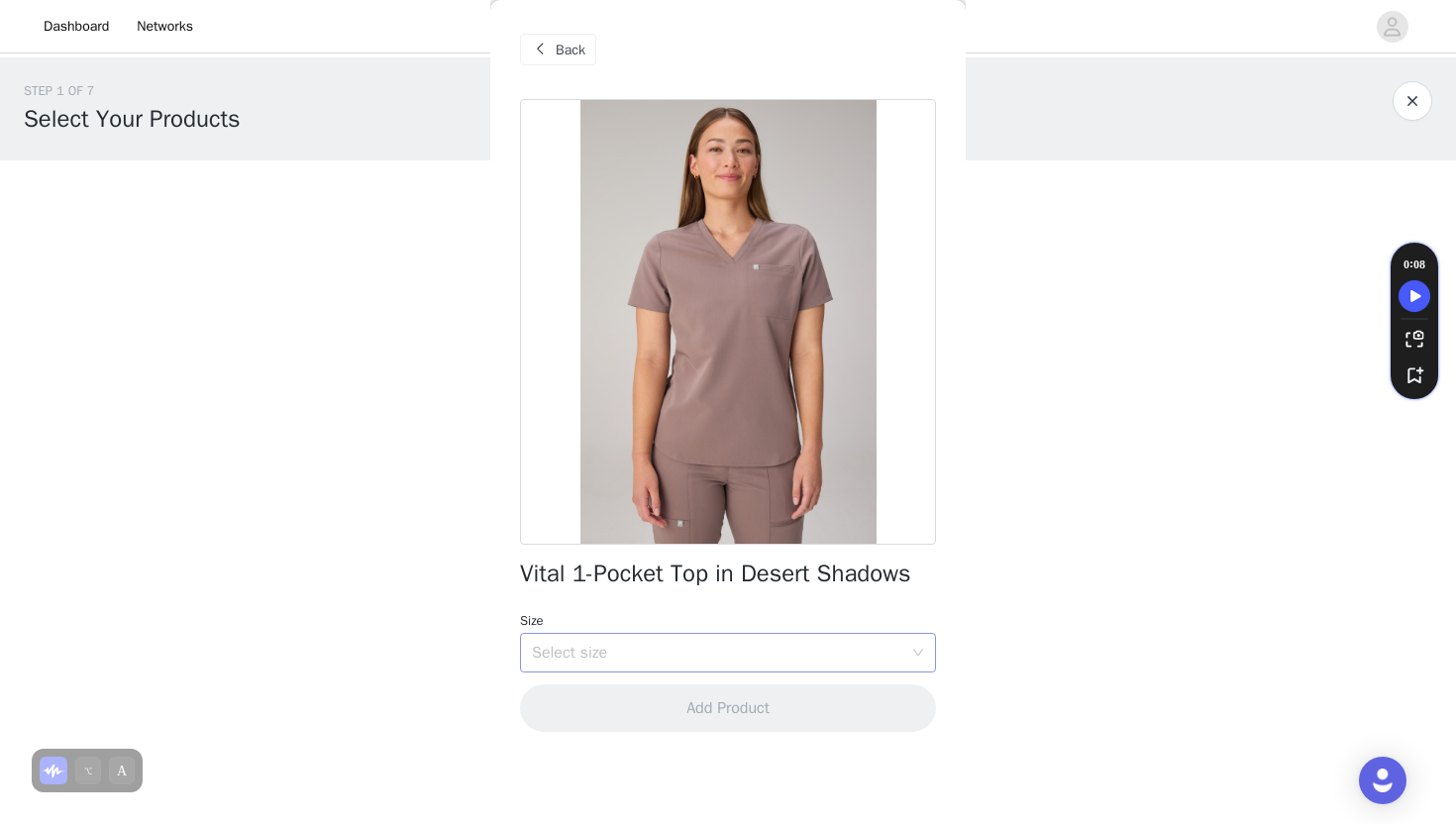 click on "Select size" at bounding box center [717, 653] 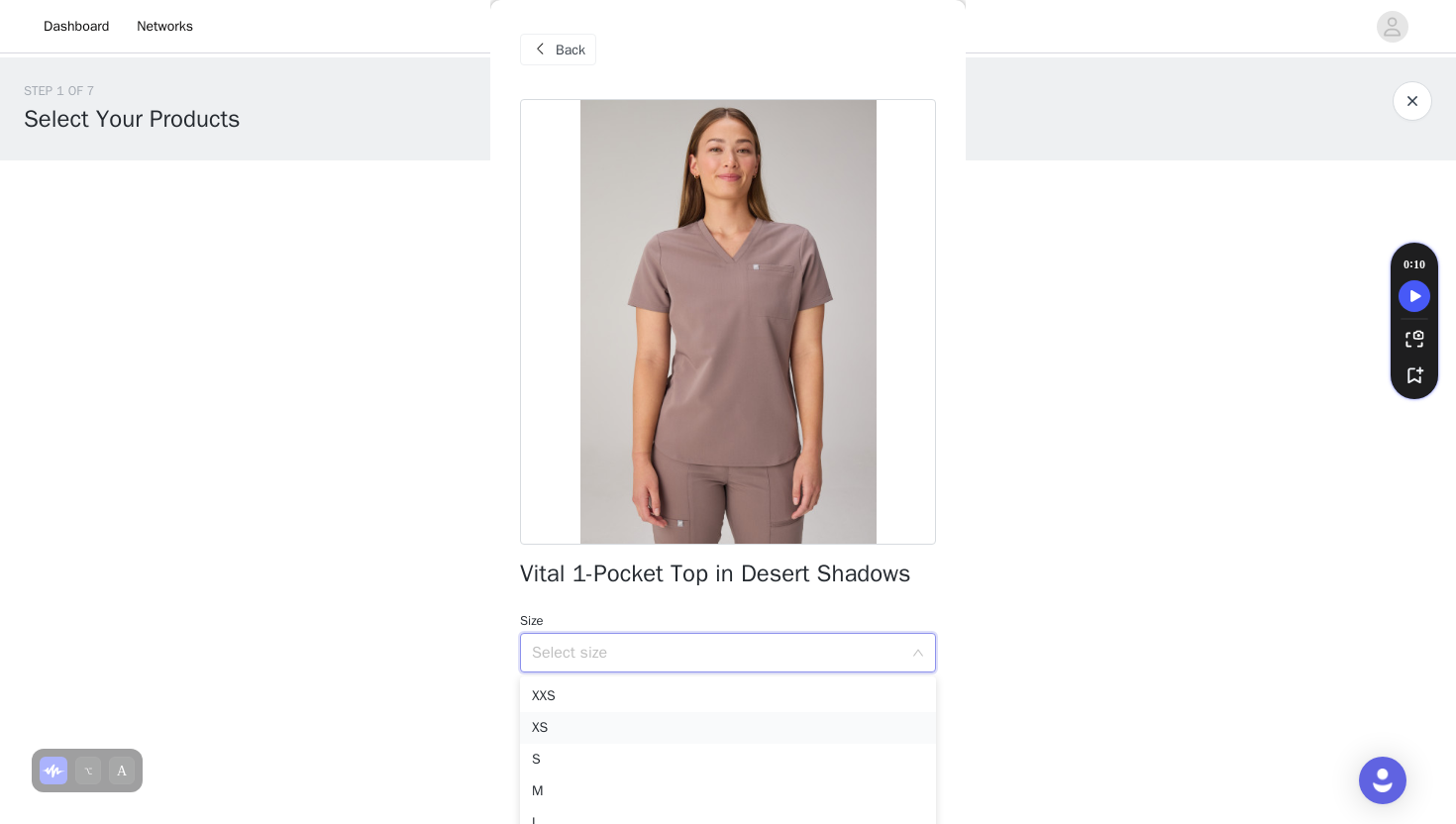 click on "XS" at bounding box center [728, 728] 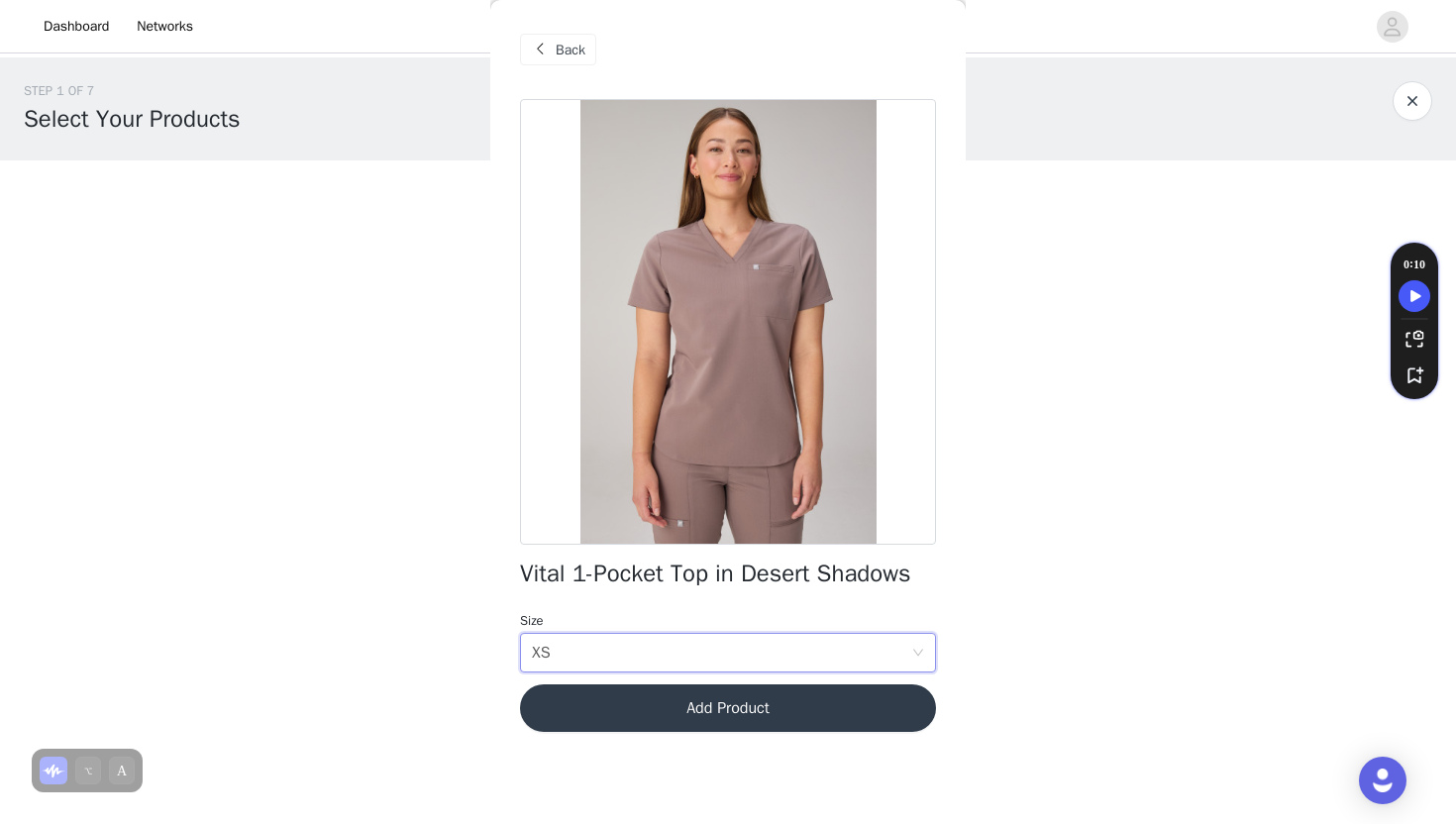 click on "Add Product" at bounding box center [728, 708] 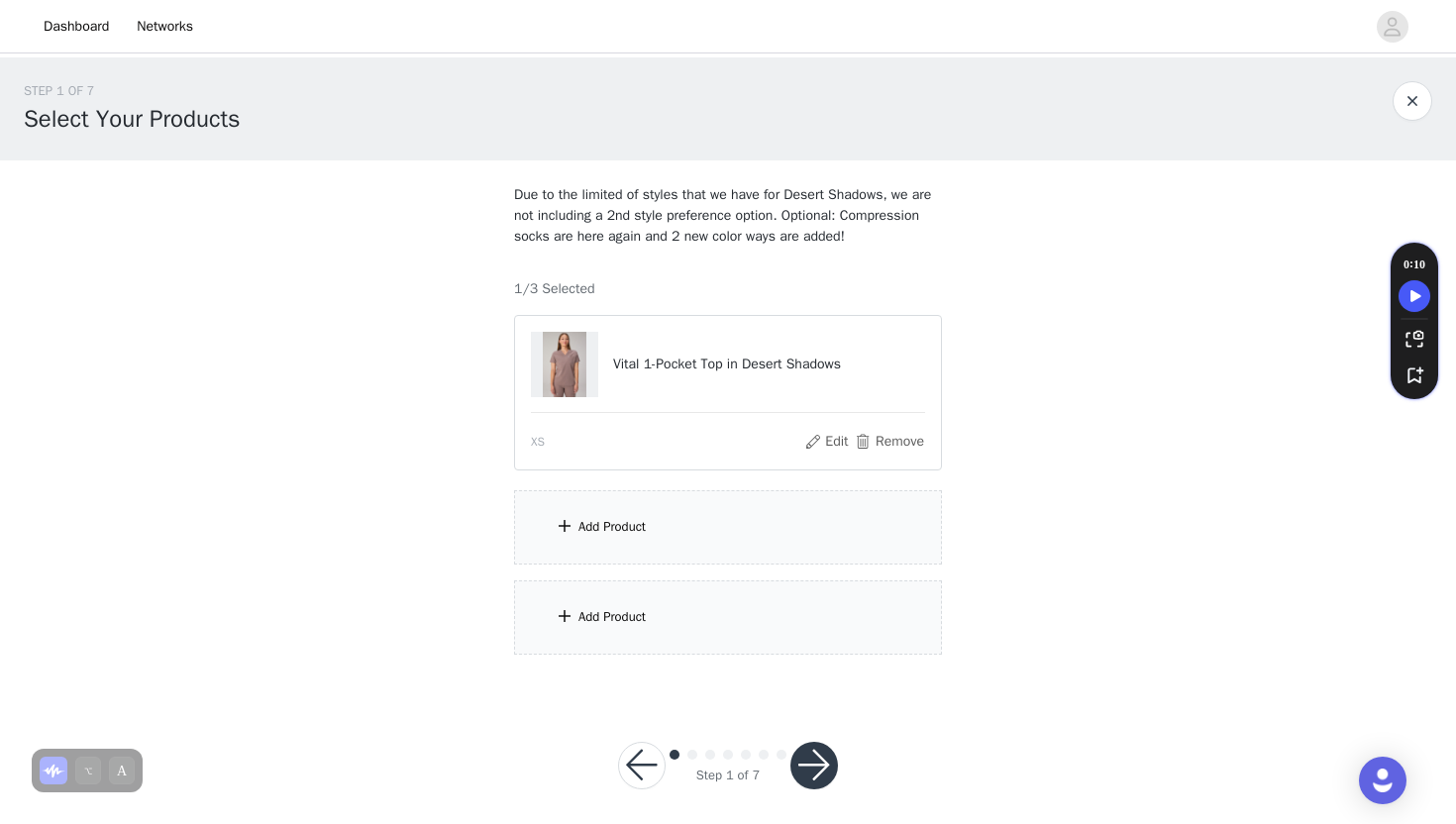 click on "Add Product" at bounding box center (728, 527) 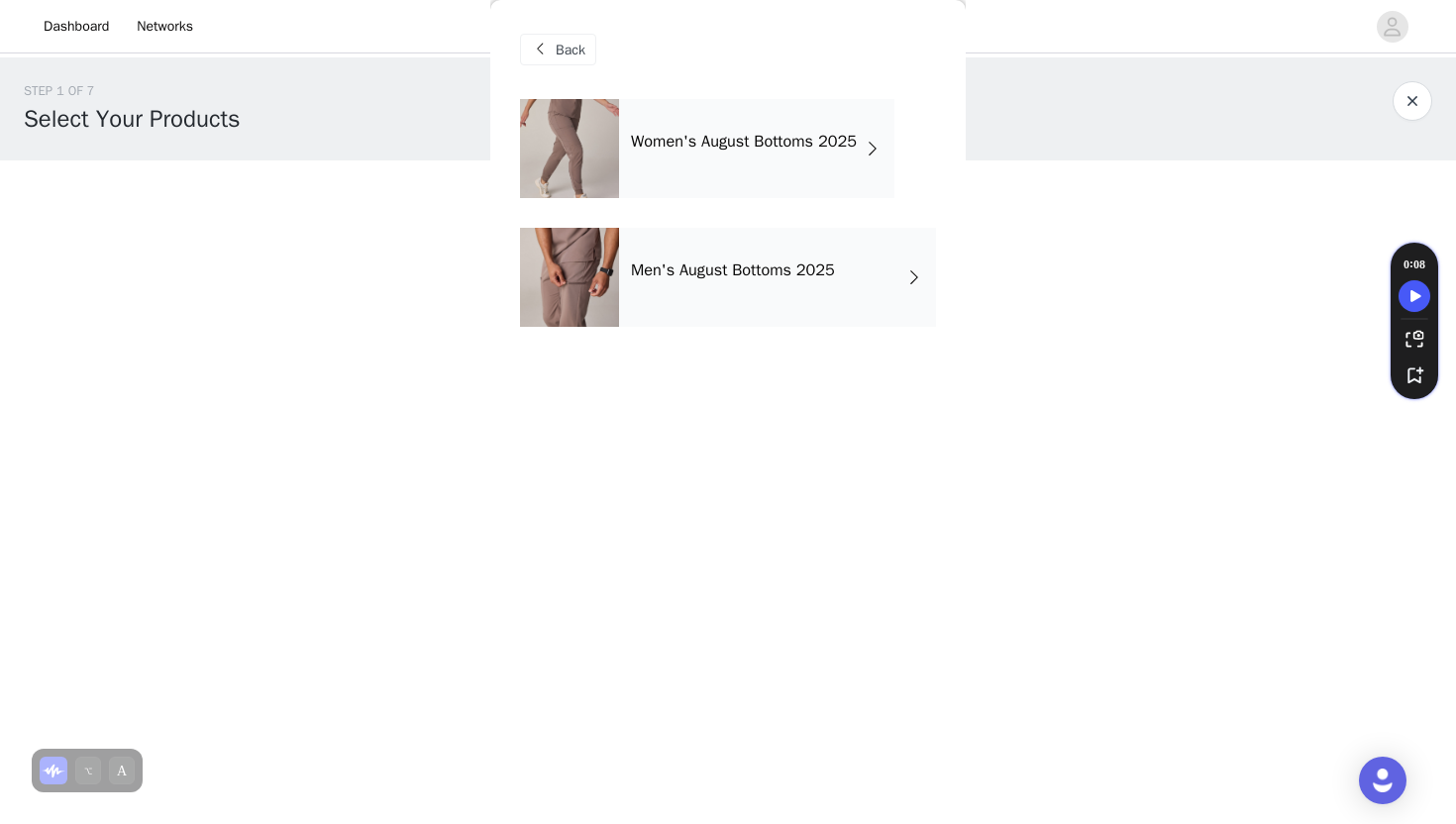 click on "Women's August Bottoms 2025" at bounding box center [744, 142] 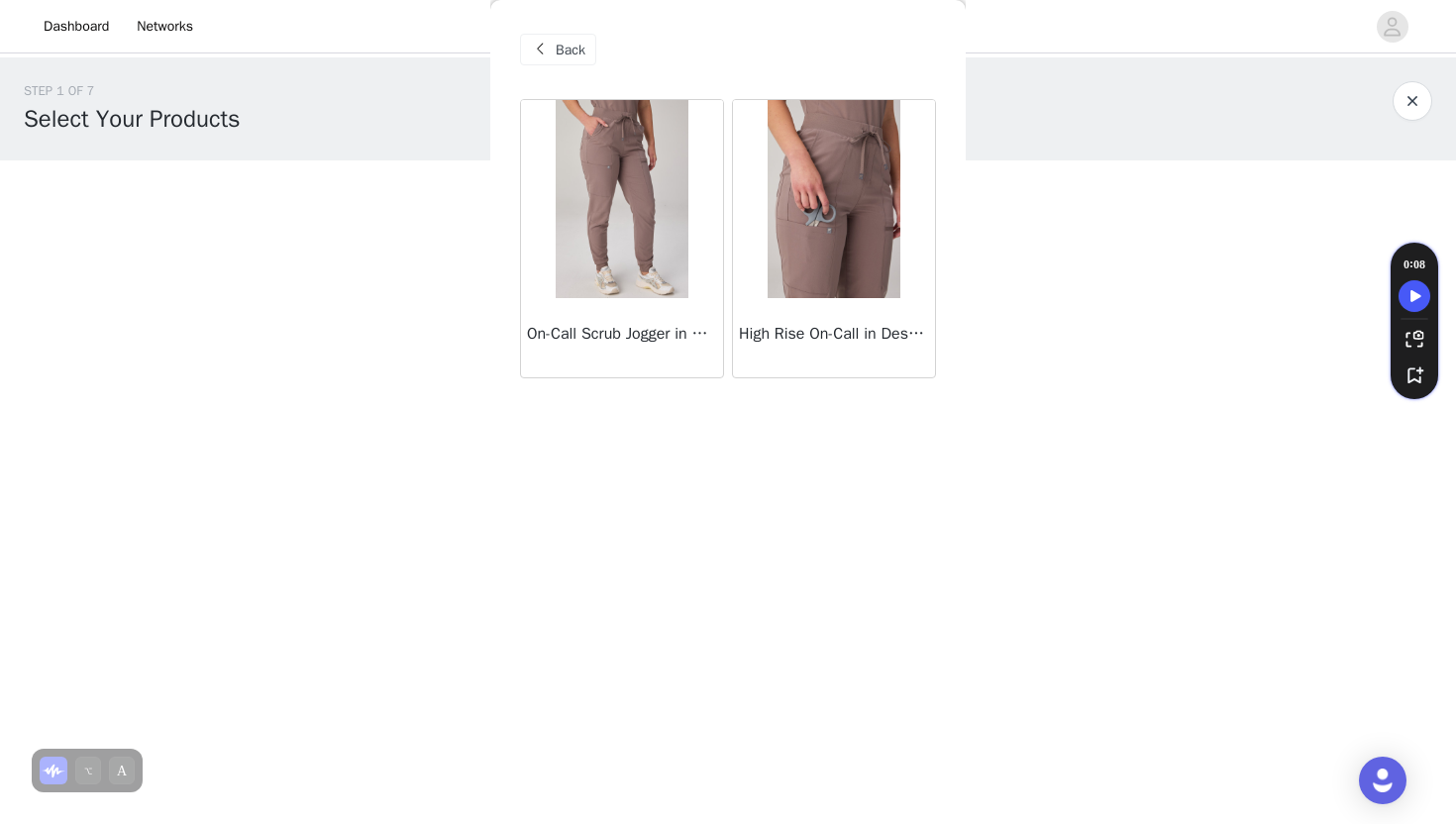 click at bounding box center (833, 199) 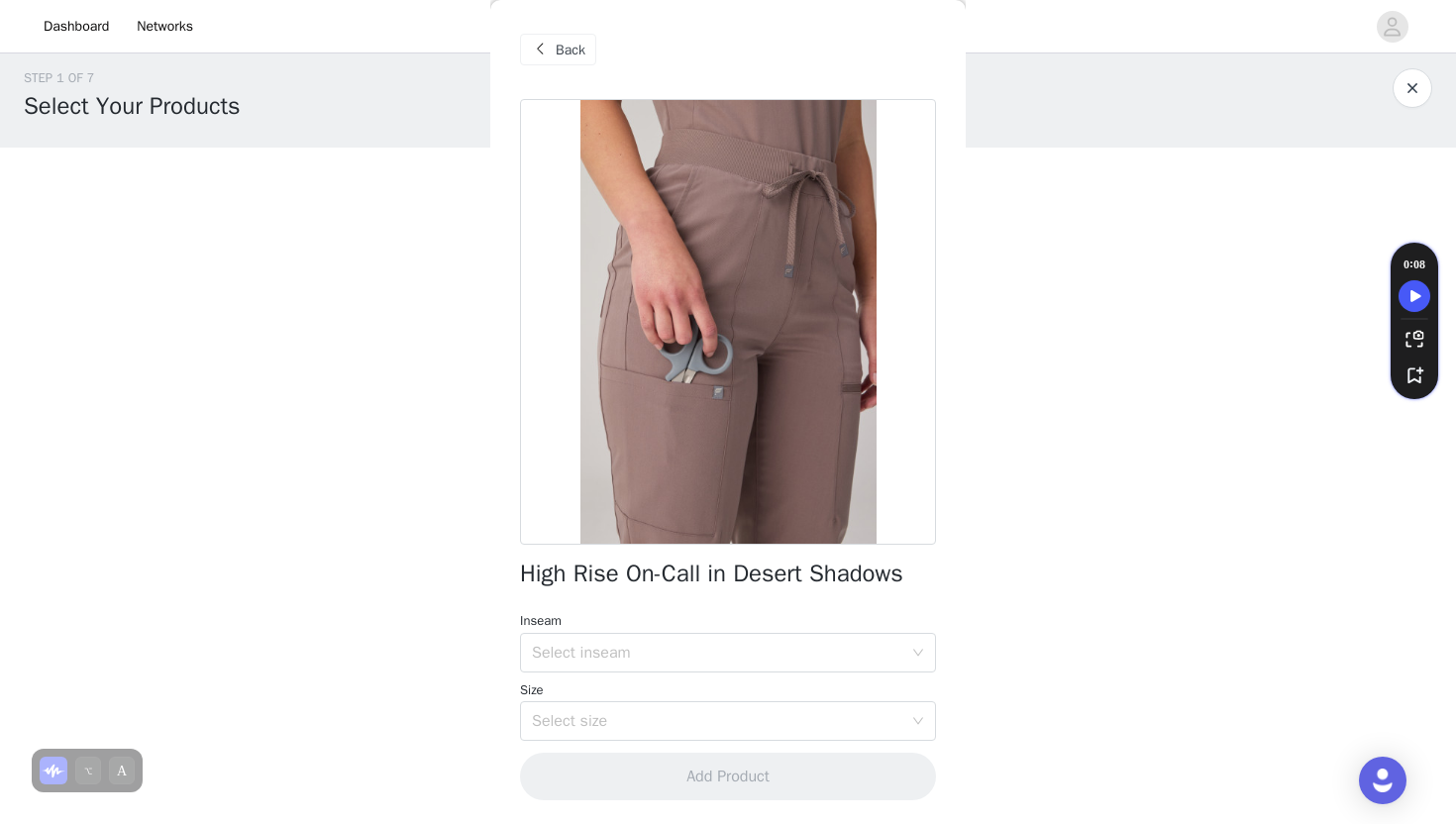 scroll, scrollTop: 0, scrollLeft: 0, axis: both 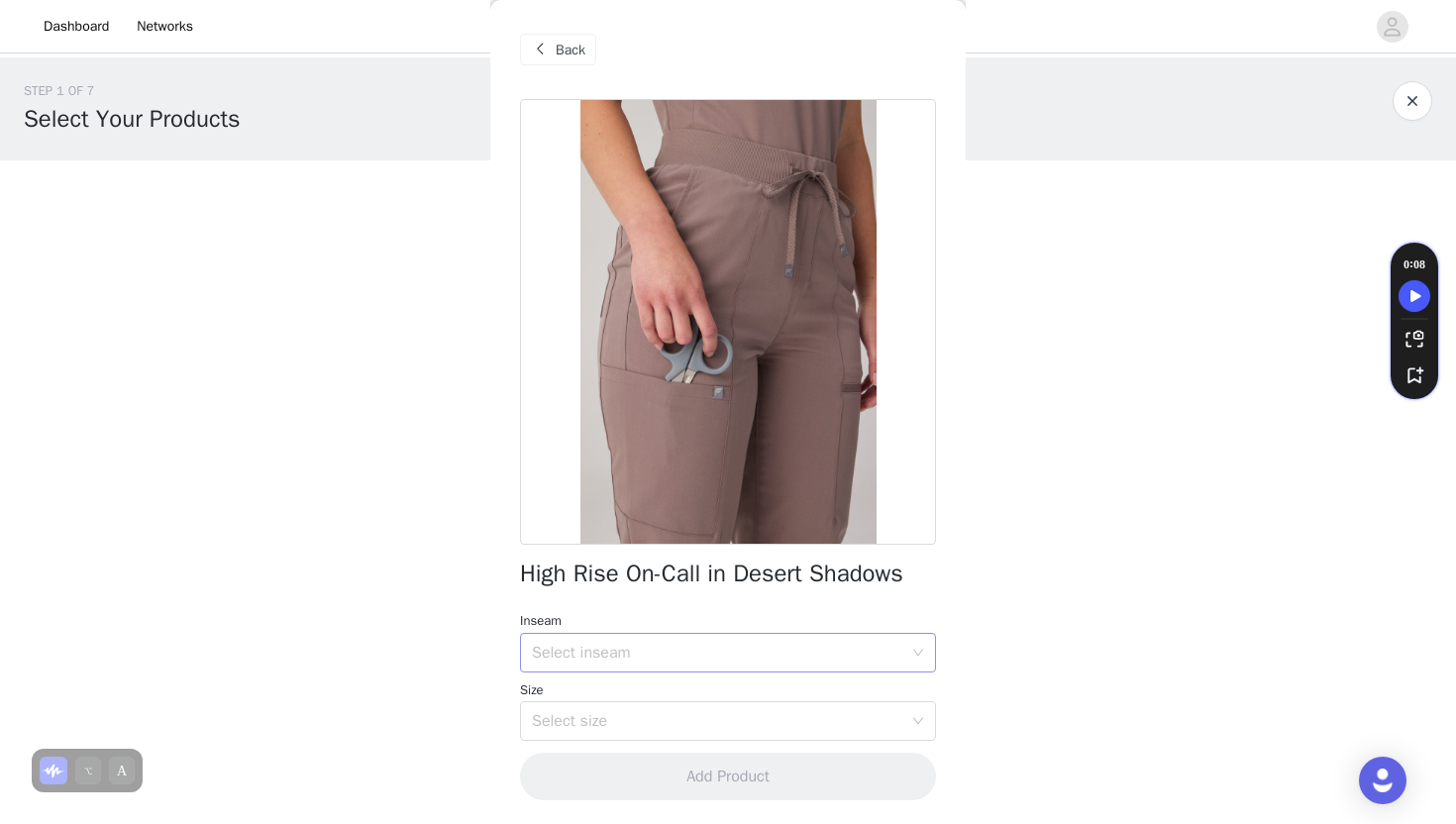 click on "Select inseam" at bounding box center (717, 653) 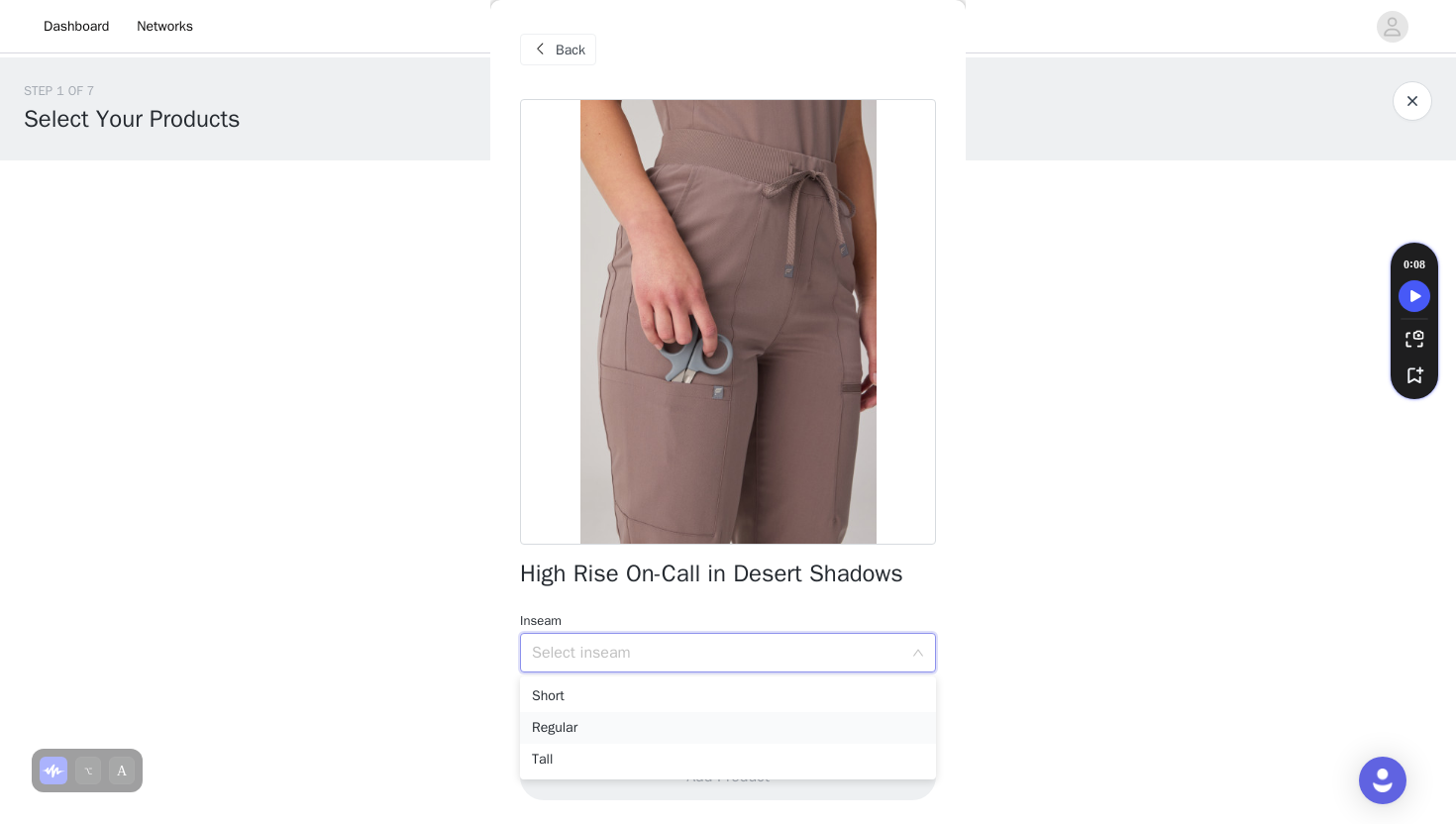 click on "Regular" at bounding box center [728, 728] 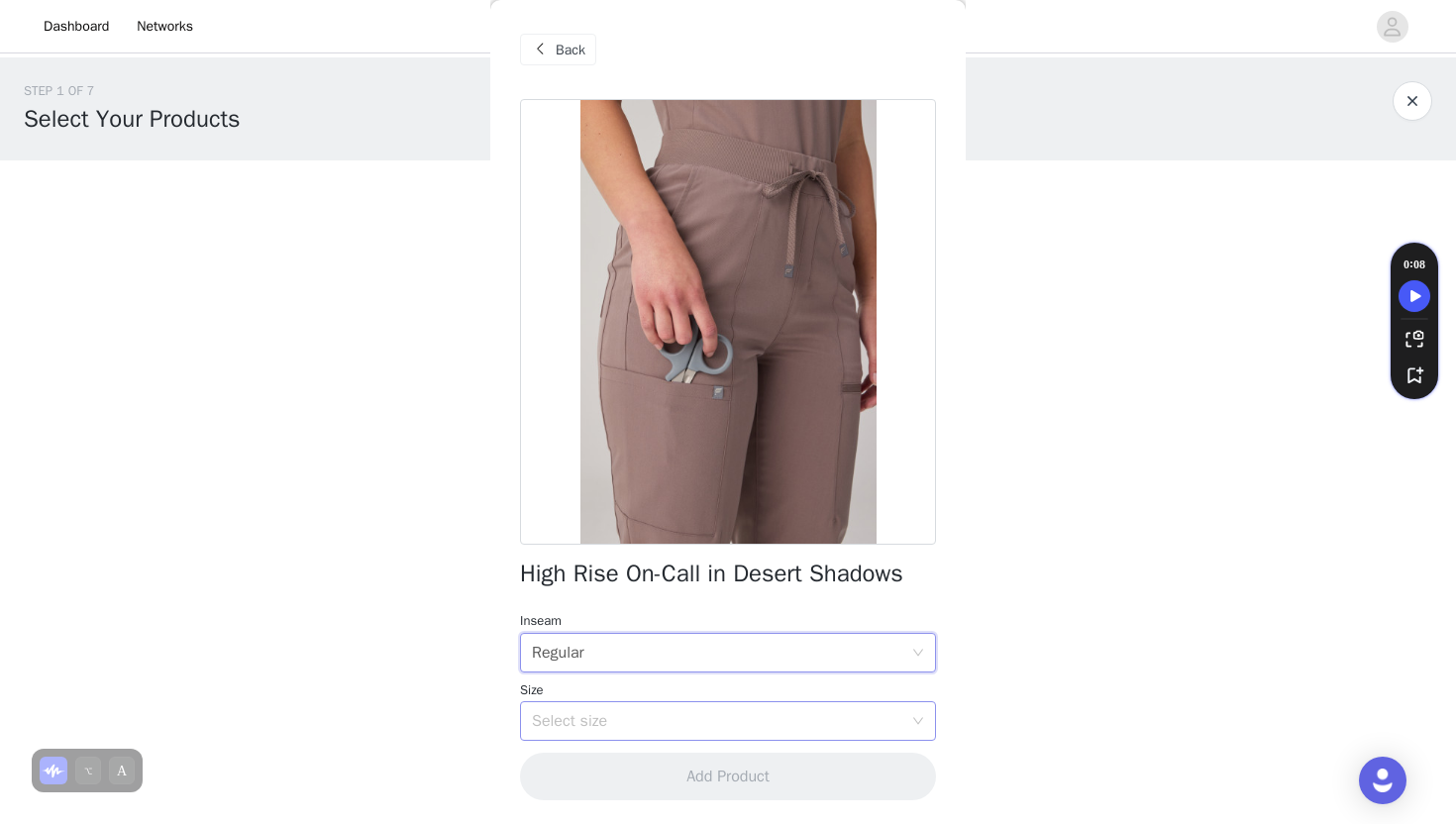 click on "Select size" at bounding box center (717, 721) 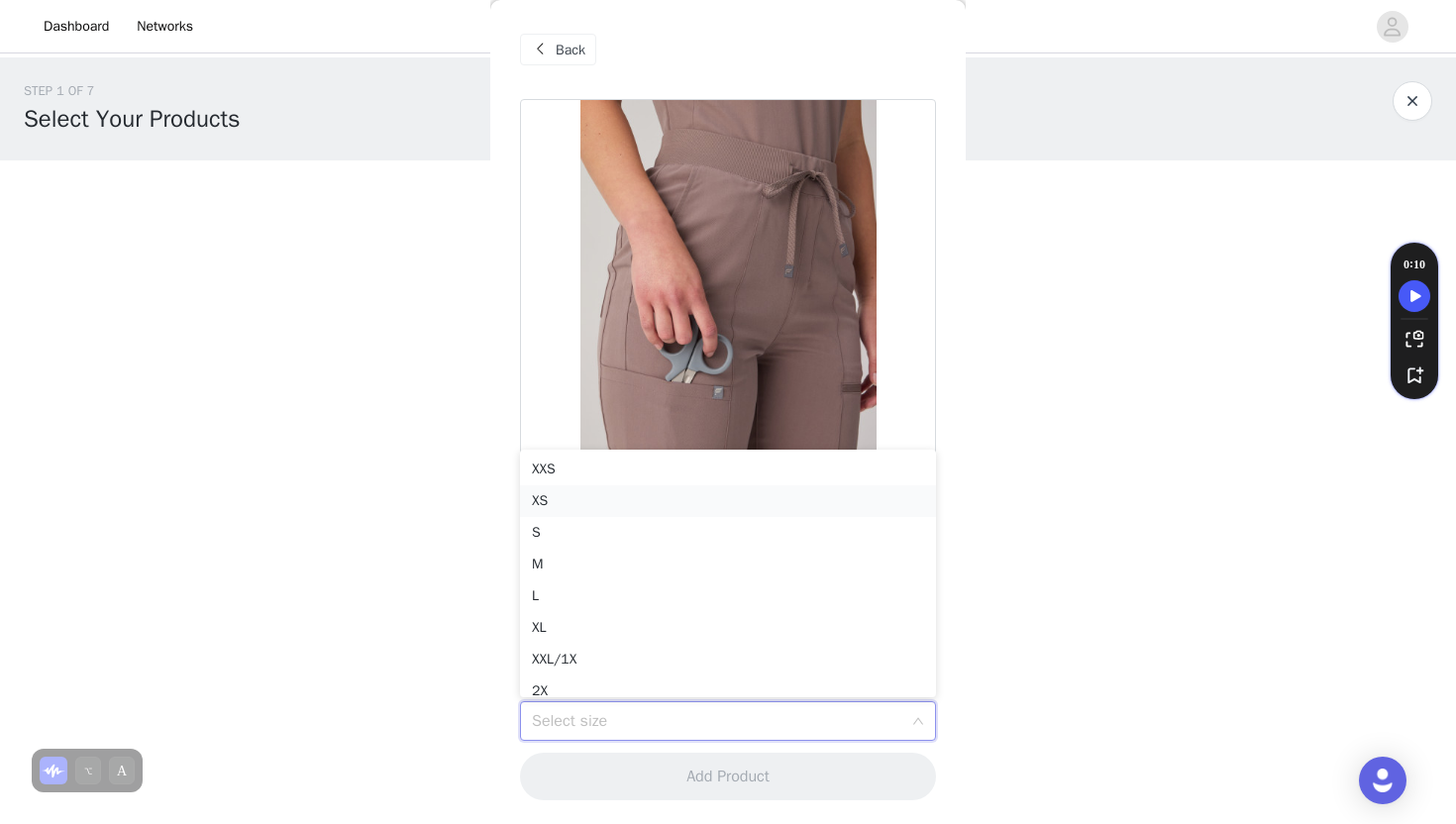 click on "XS" at bounding box center (728, 501) 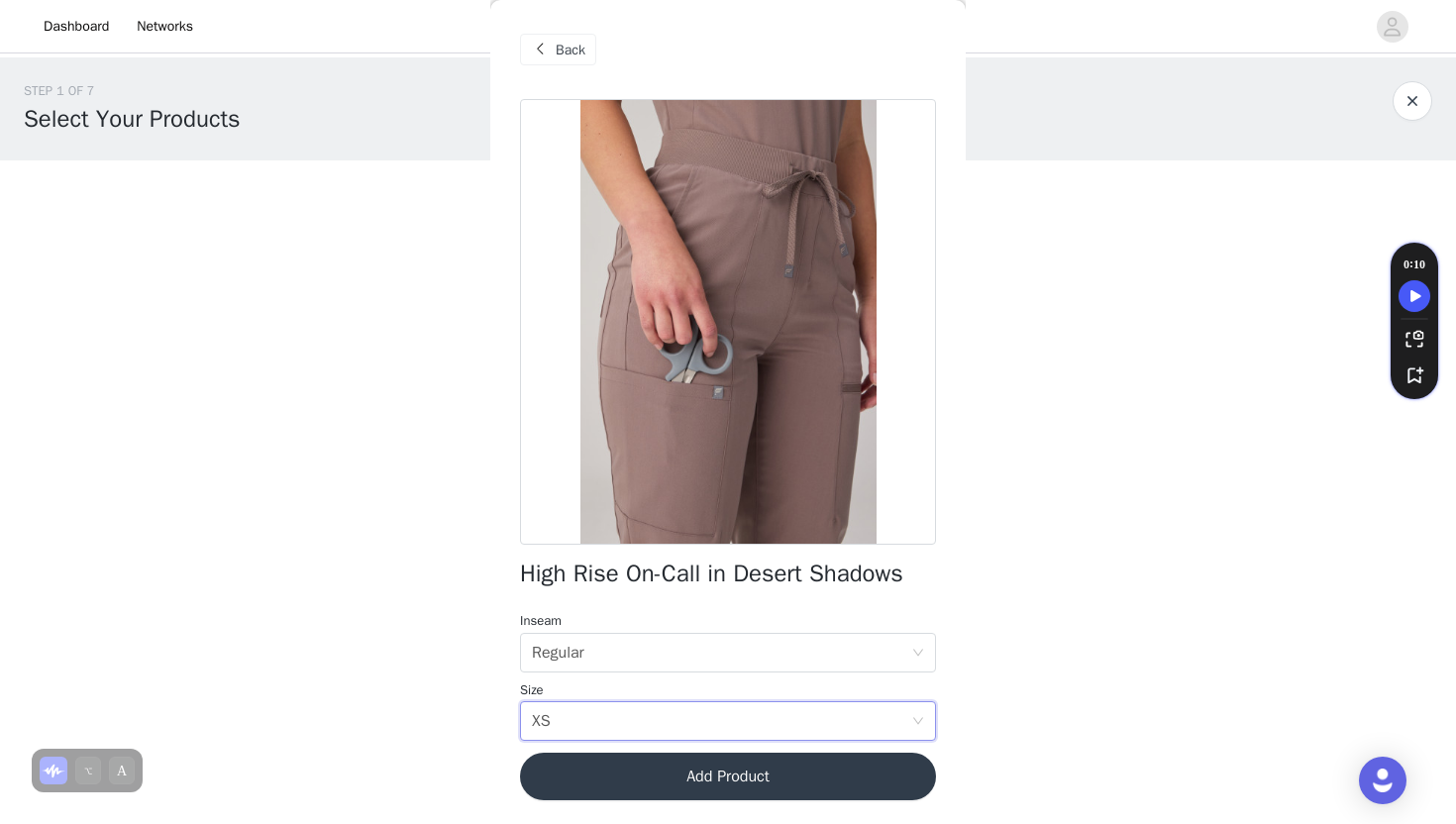 click at bounding box center [540, 50] 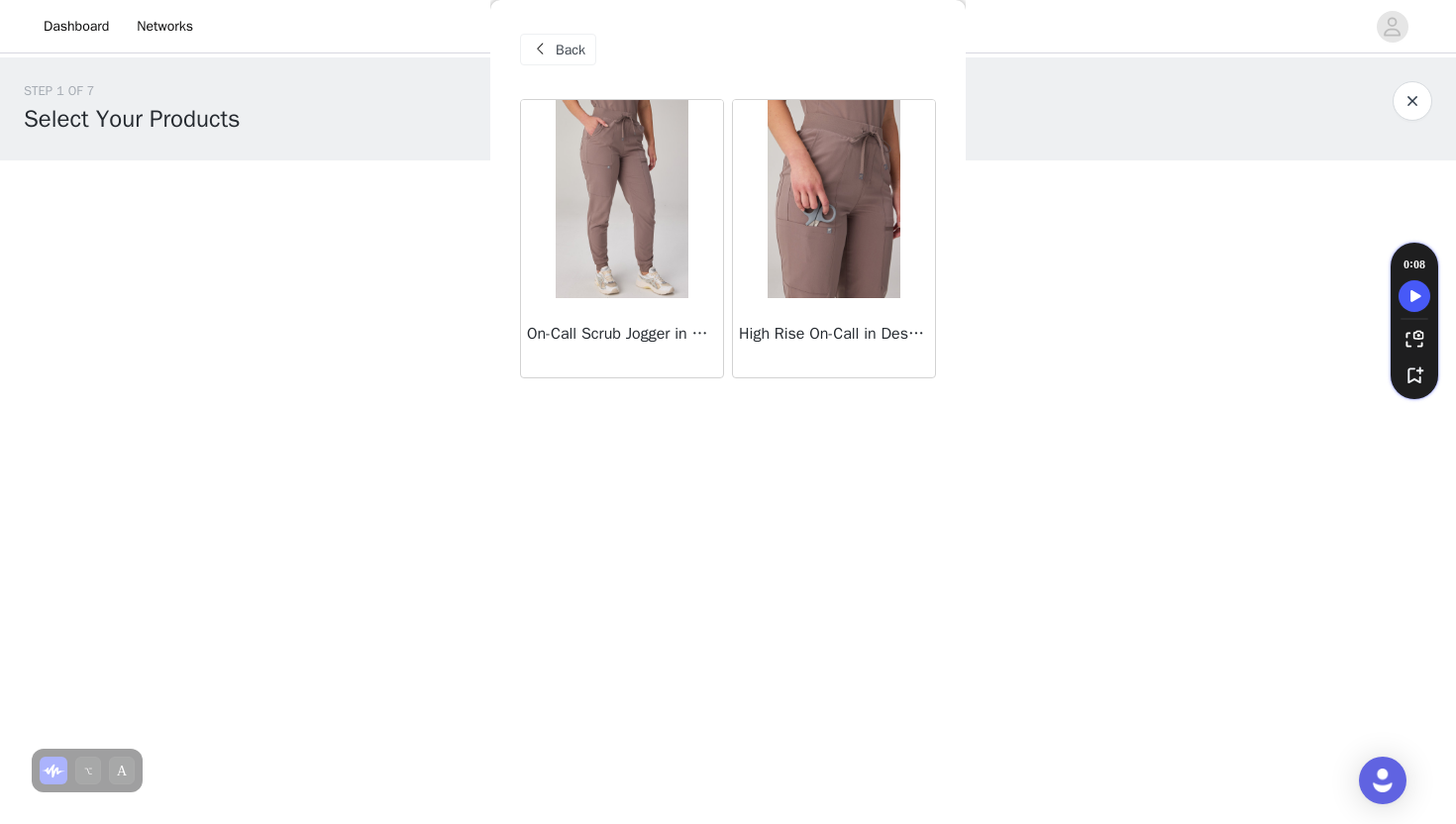 click at bounding box center [833, 199] 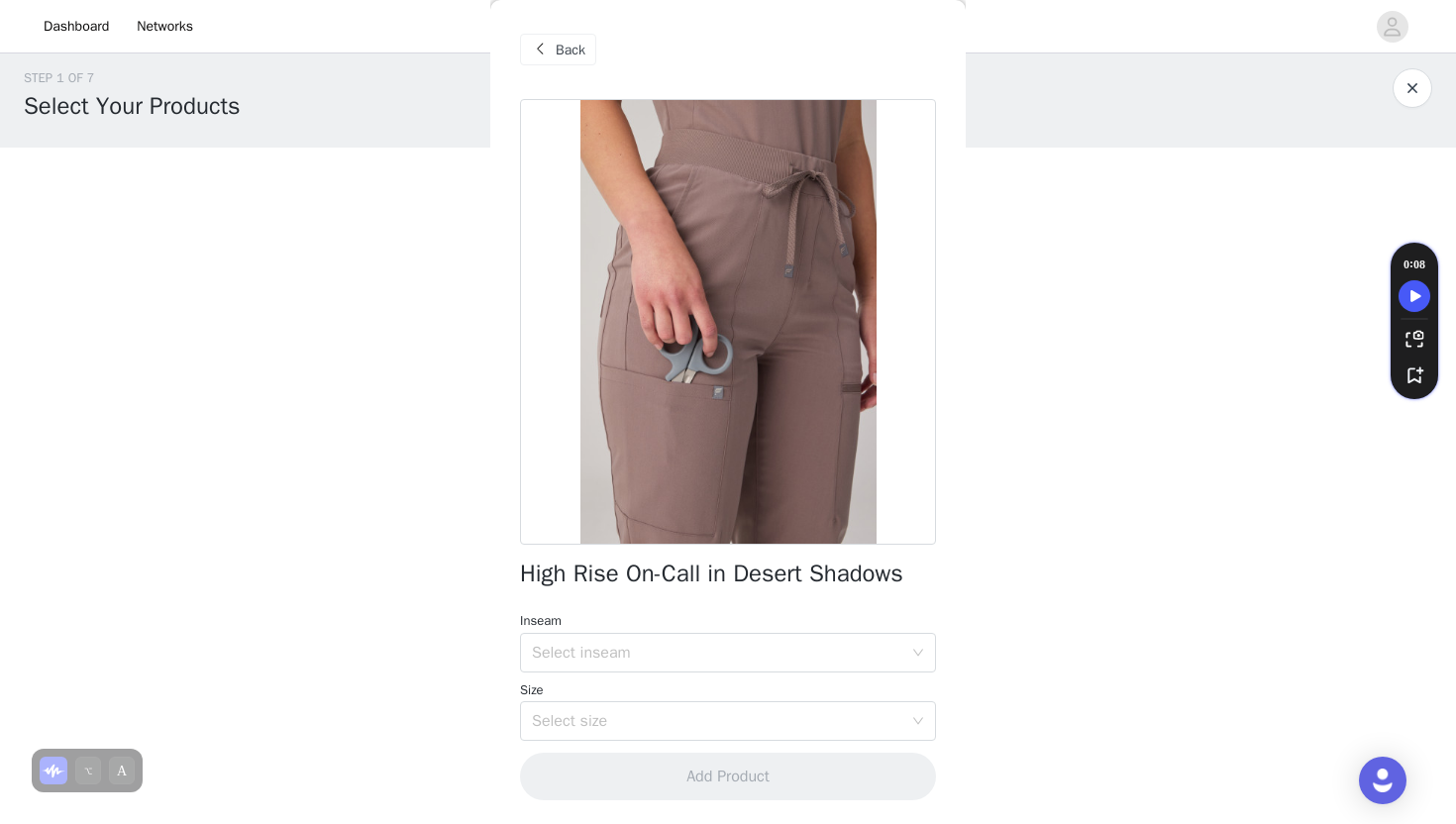 scroll, scrollTop: 24, scrollLeft: 0, axis: vertical 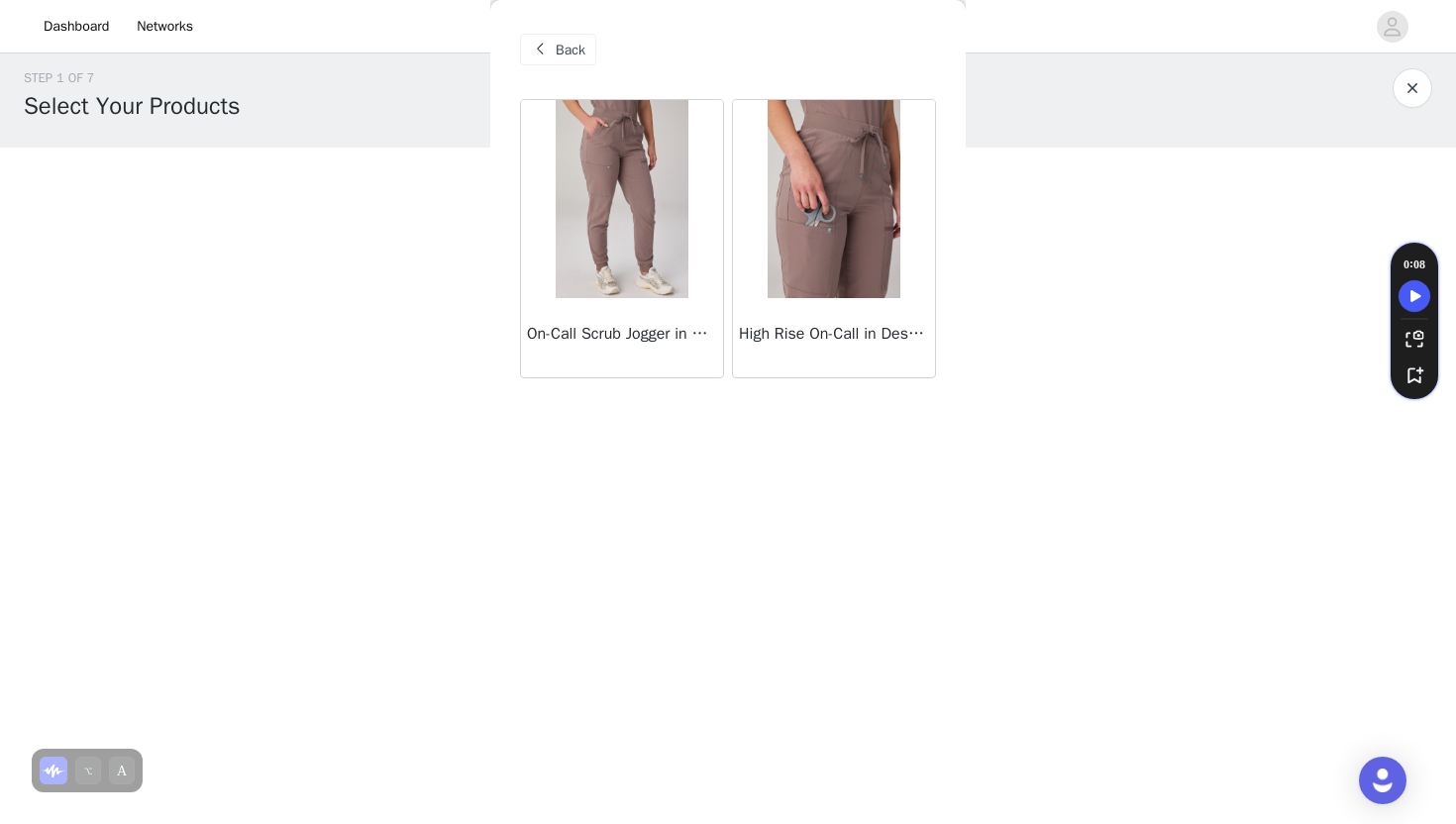 click at bounding box center [833, 199] 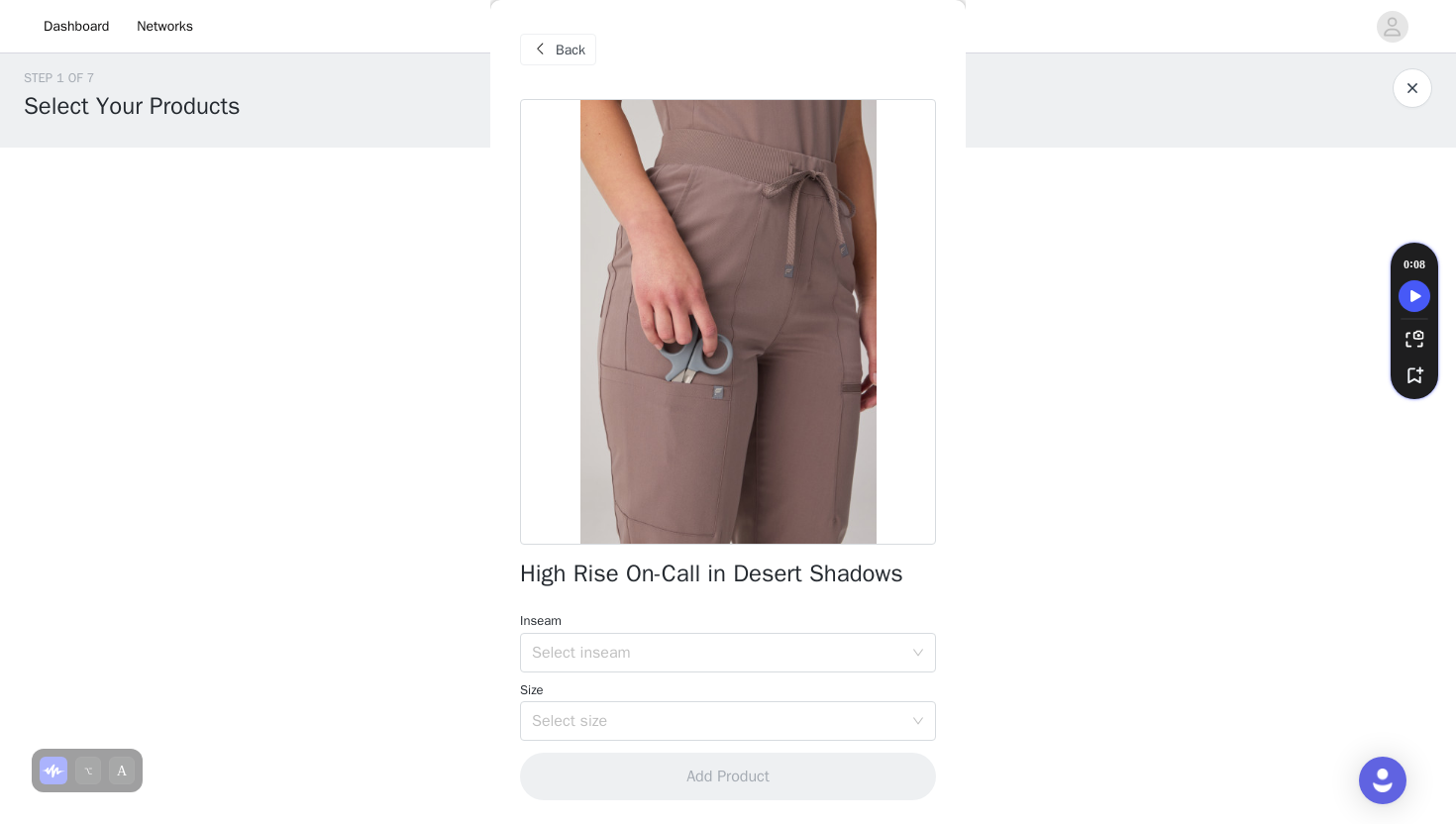 click on "Back" at bounding box center (558, 50) 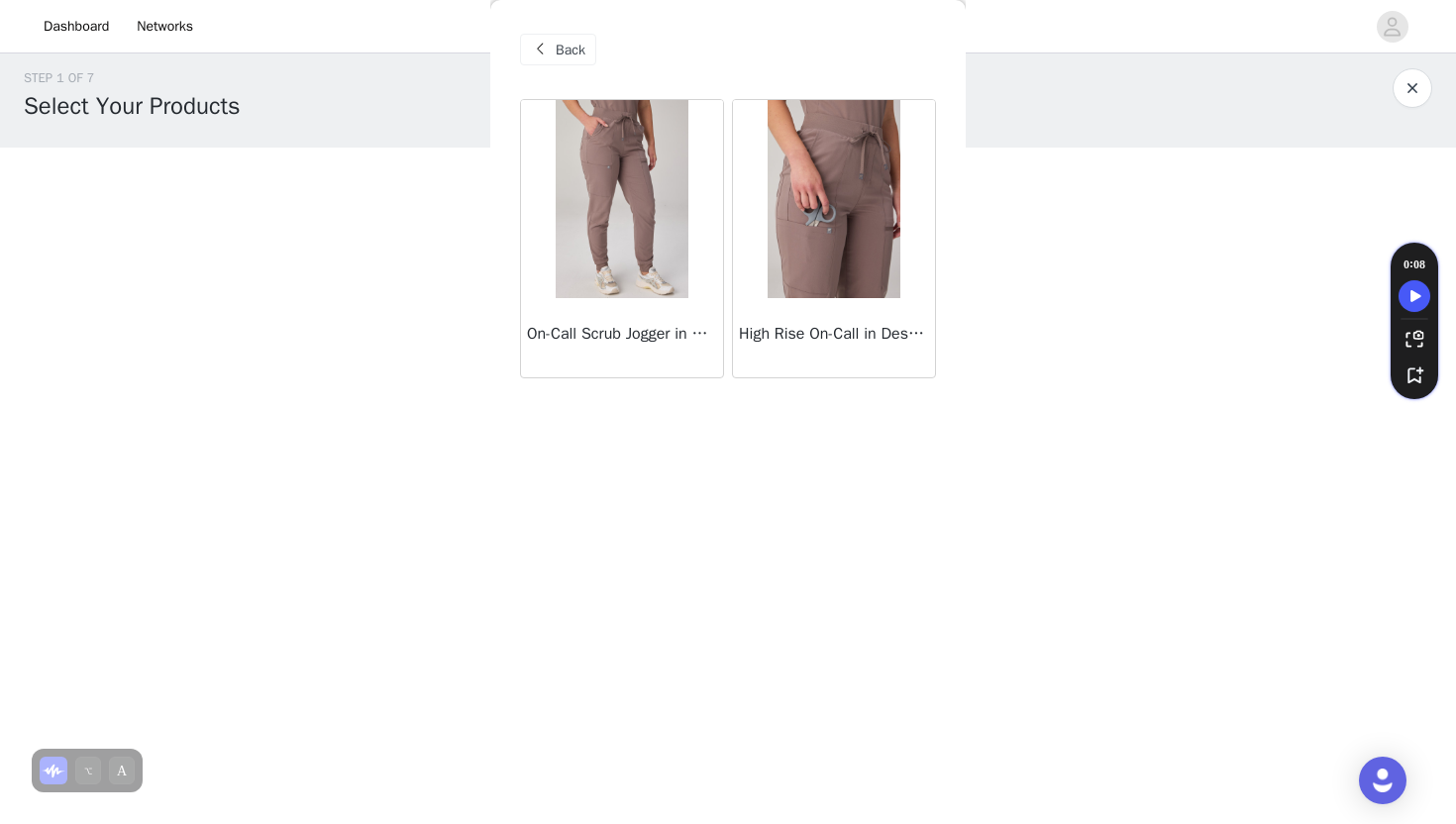 click at bounding box center [833, 199] 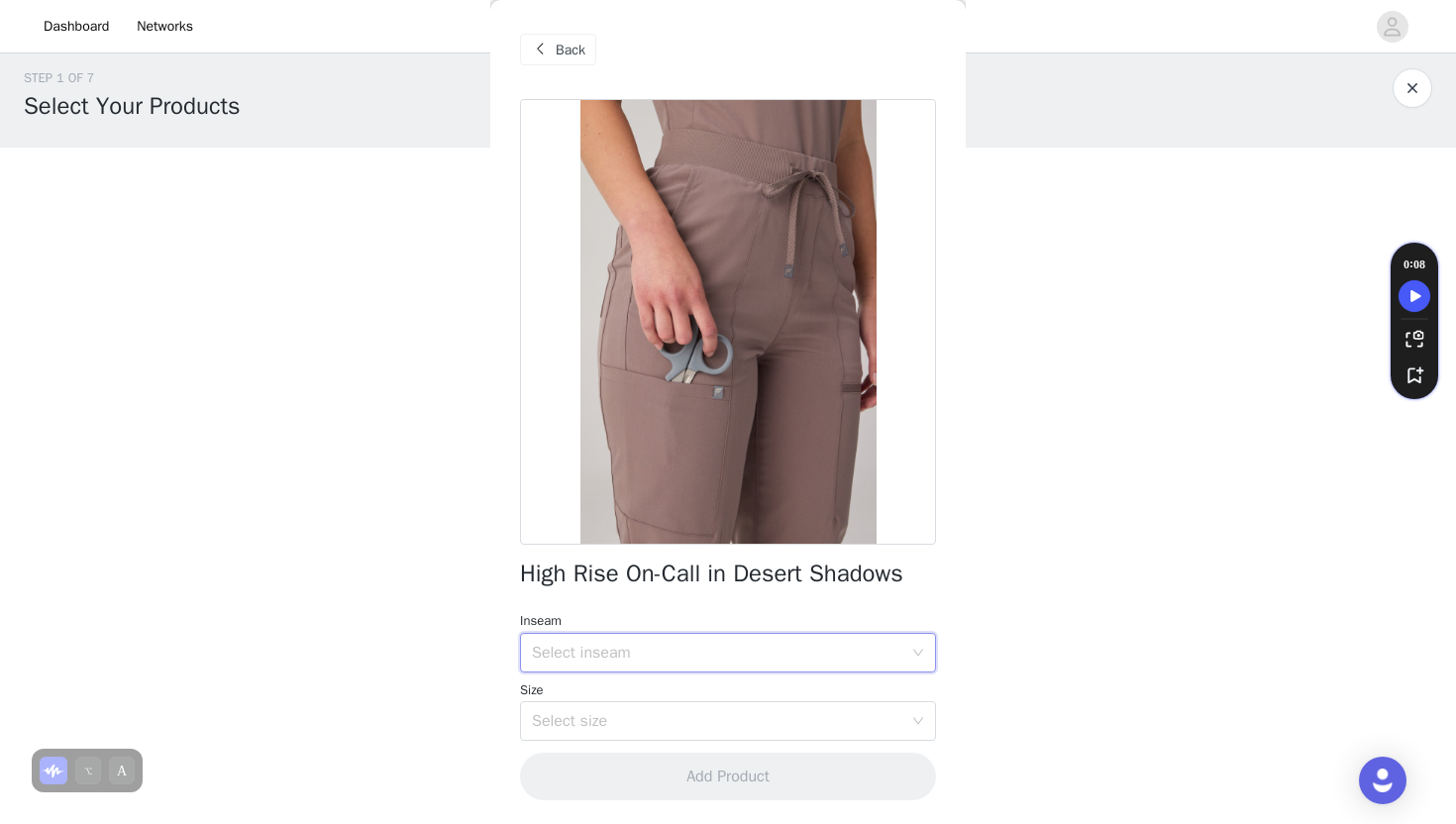 click on "Select inseam" at bounding box center (721, 653) 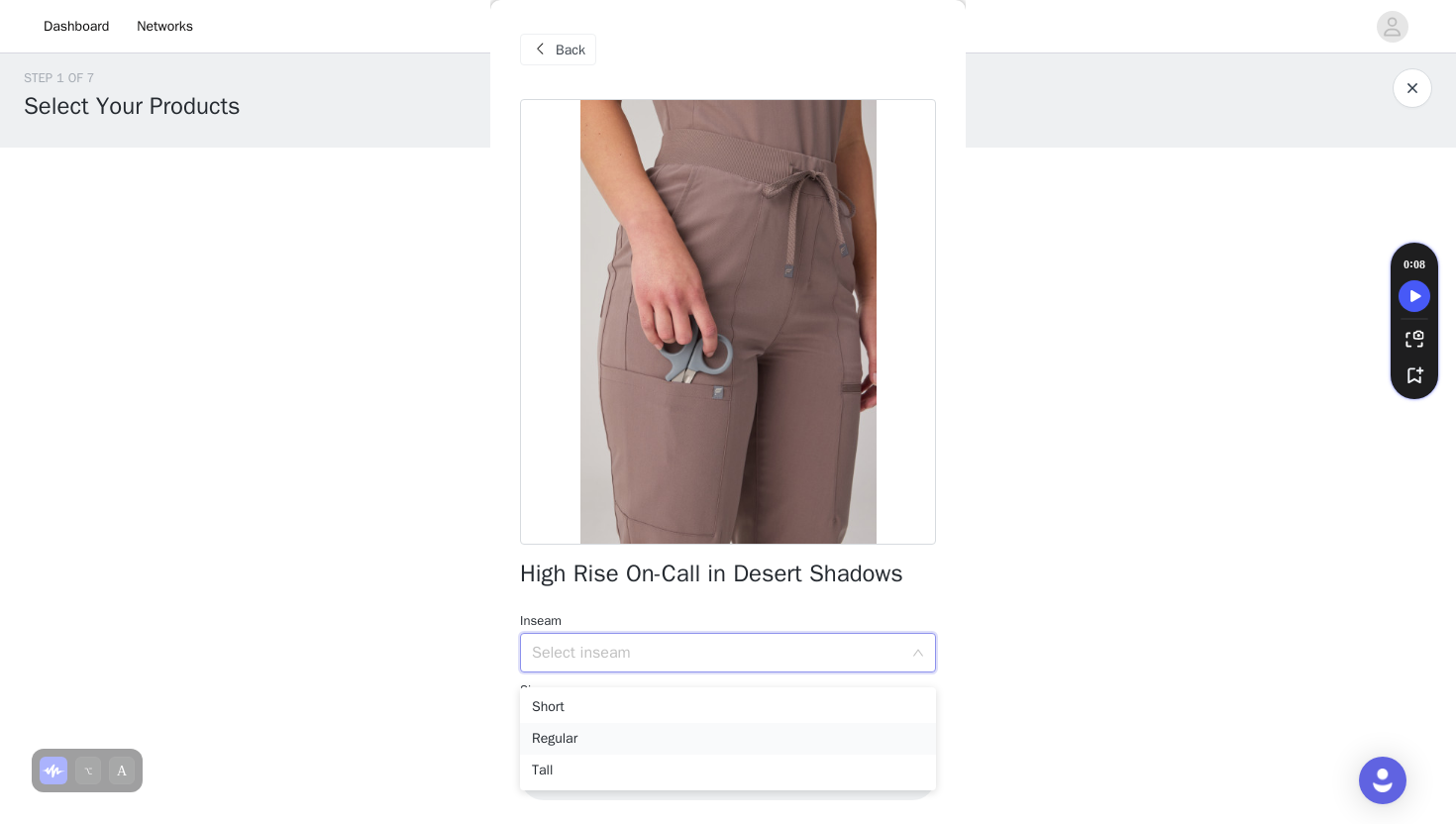 click on "Regular" at bounding box center (728, 739) 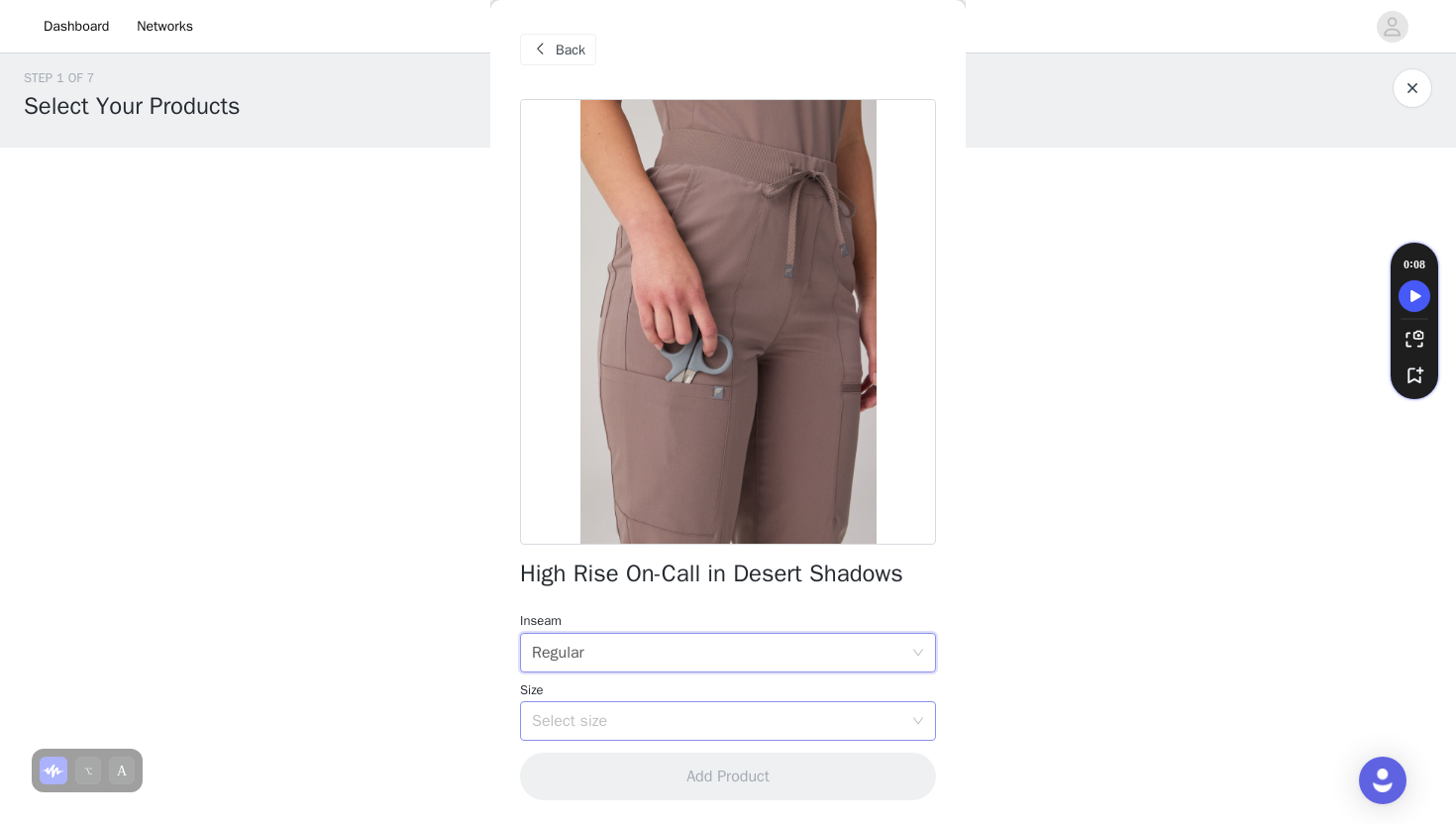 click on "Select size" at bounding box center (721, 721) 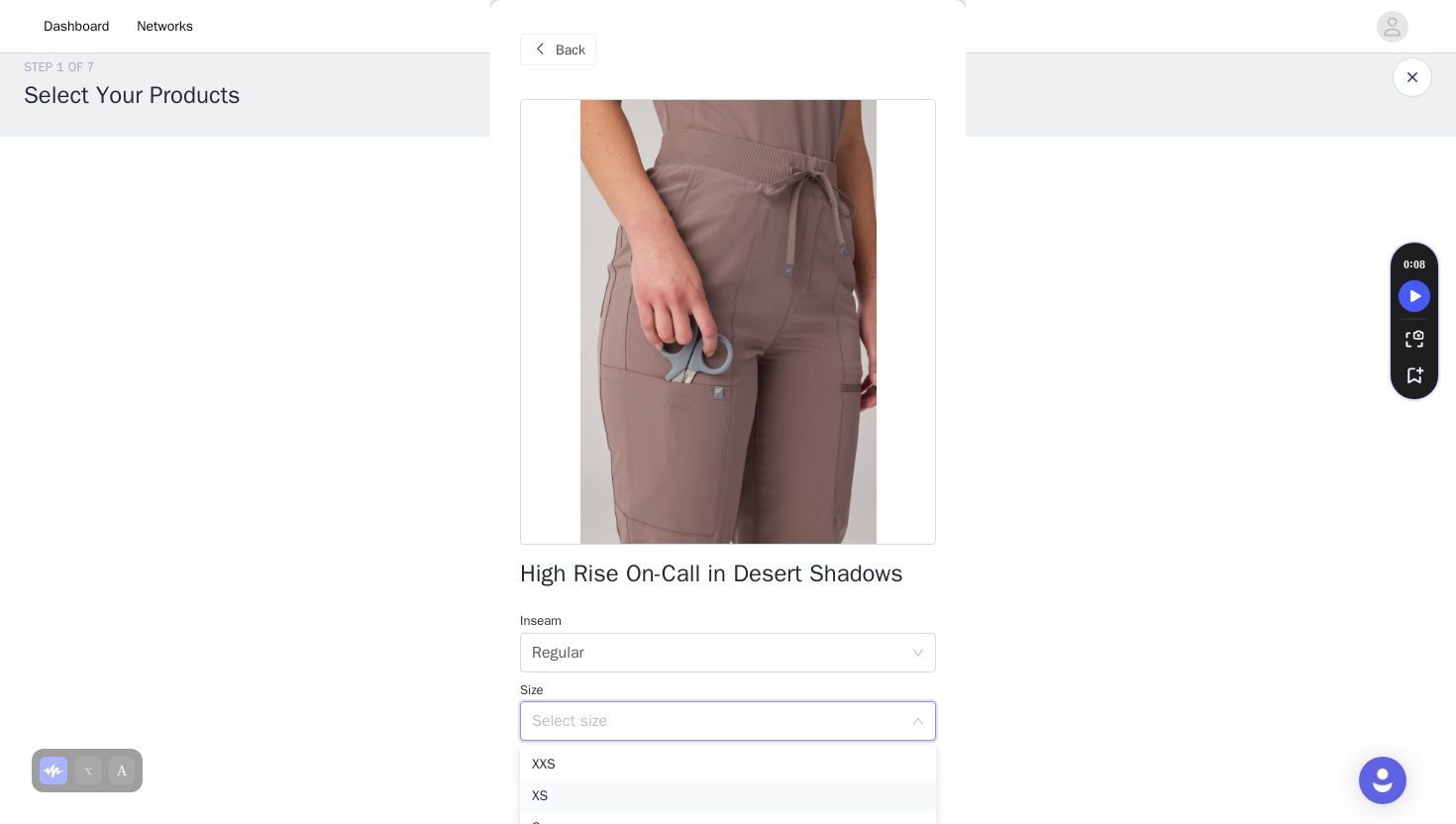click on "XS" at bounding box center [728, 796] 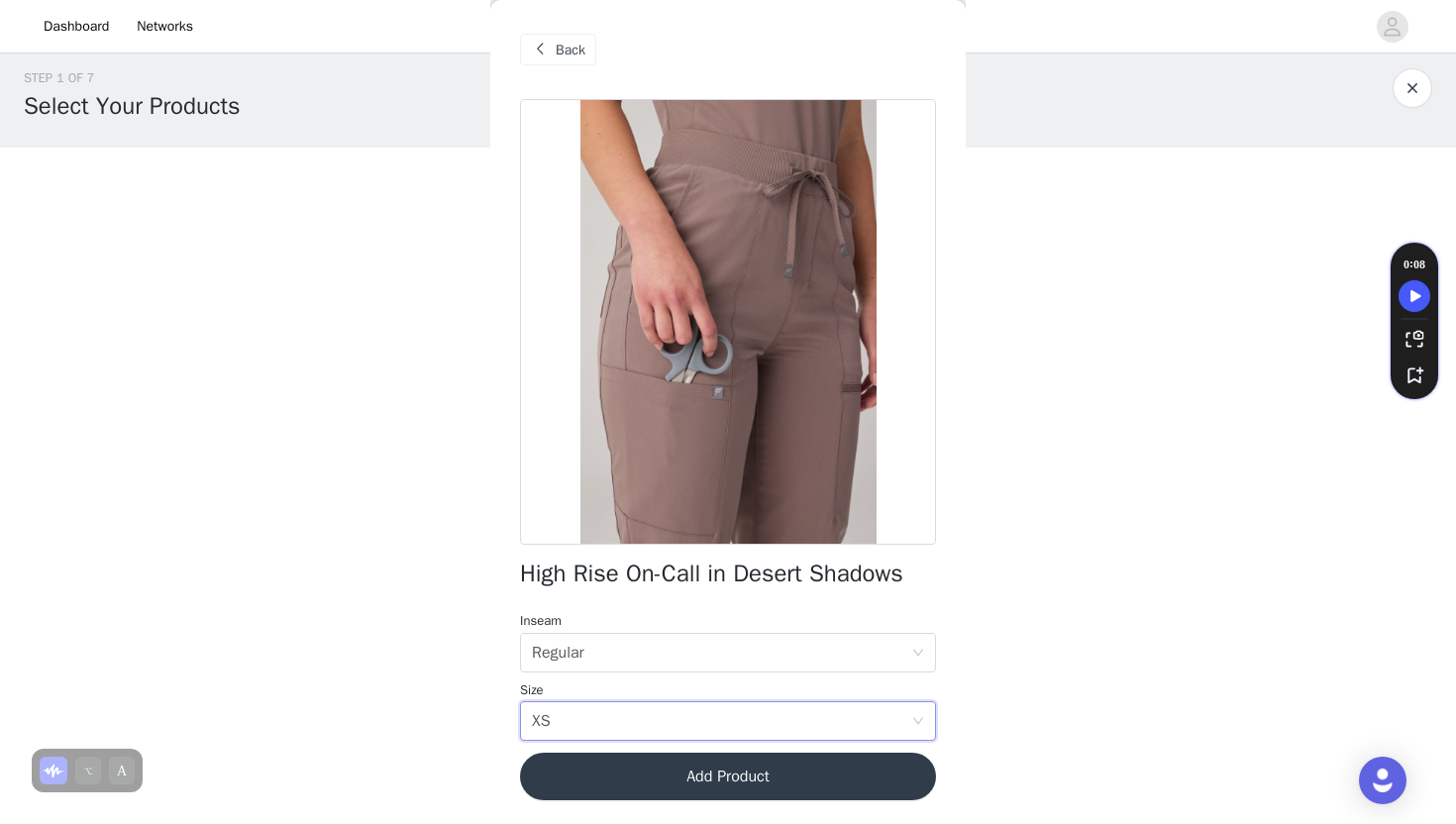 click on "Add Product" at bounding box center [728, 776] 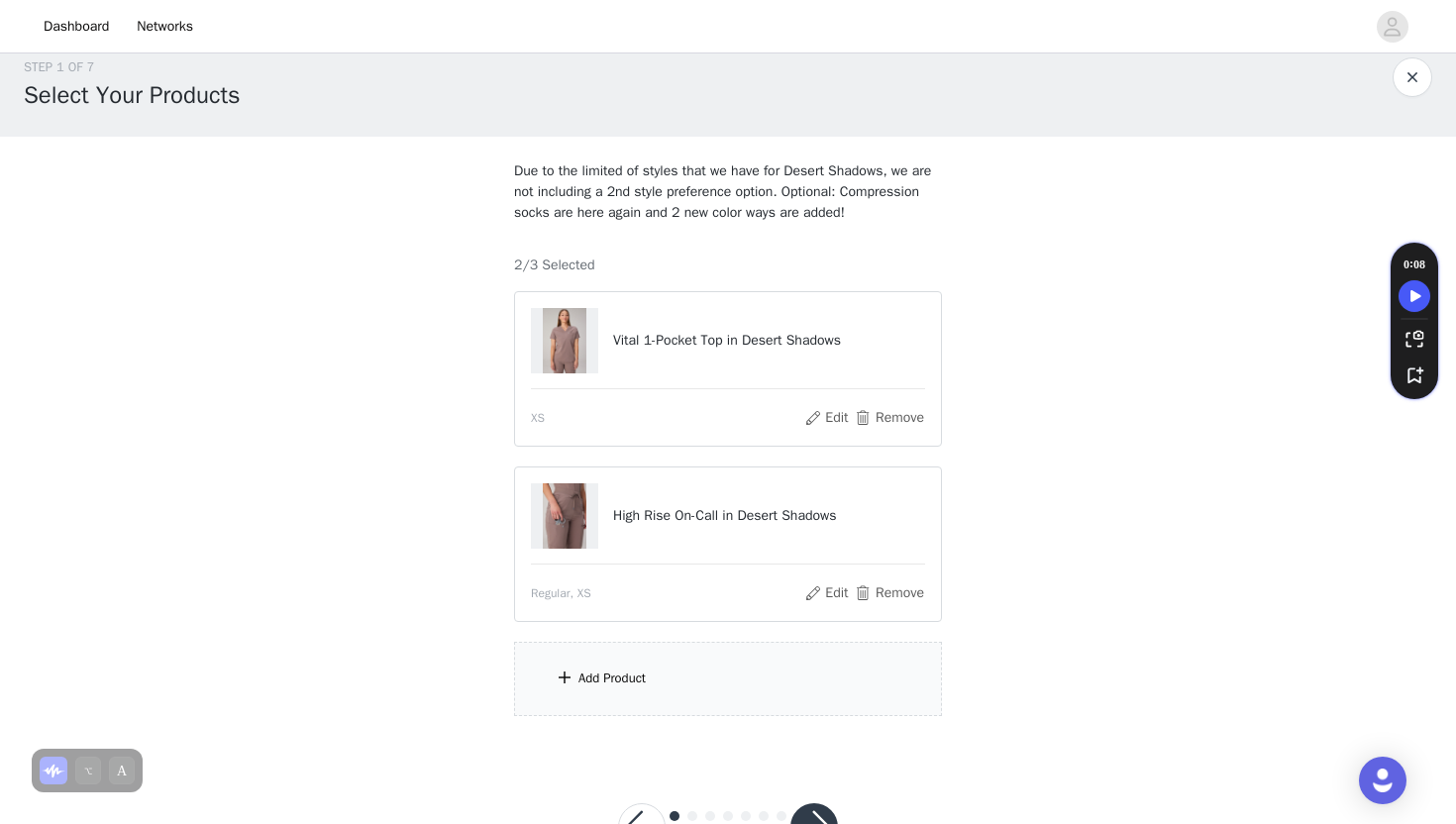 scroll, scrollTop: 118, scrollLeft: 0, axis: vertical 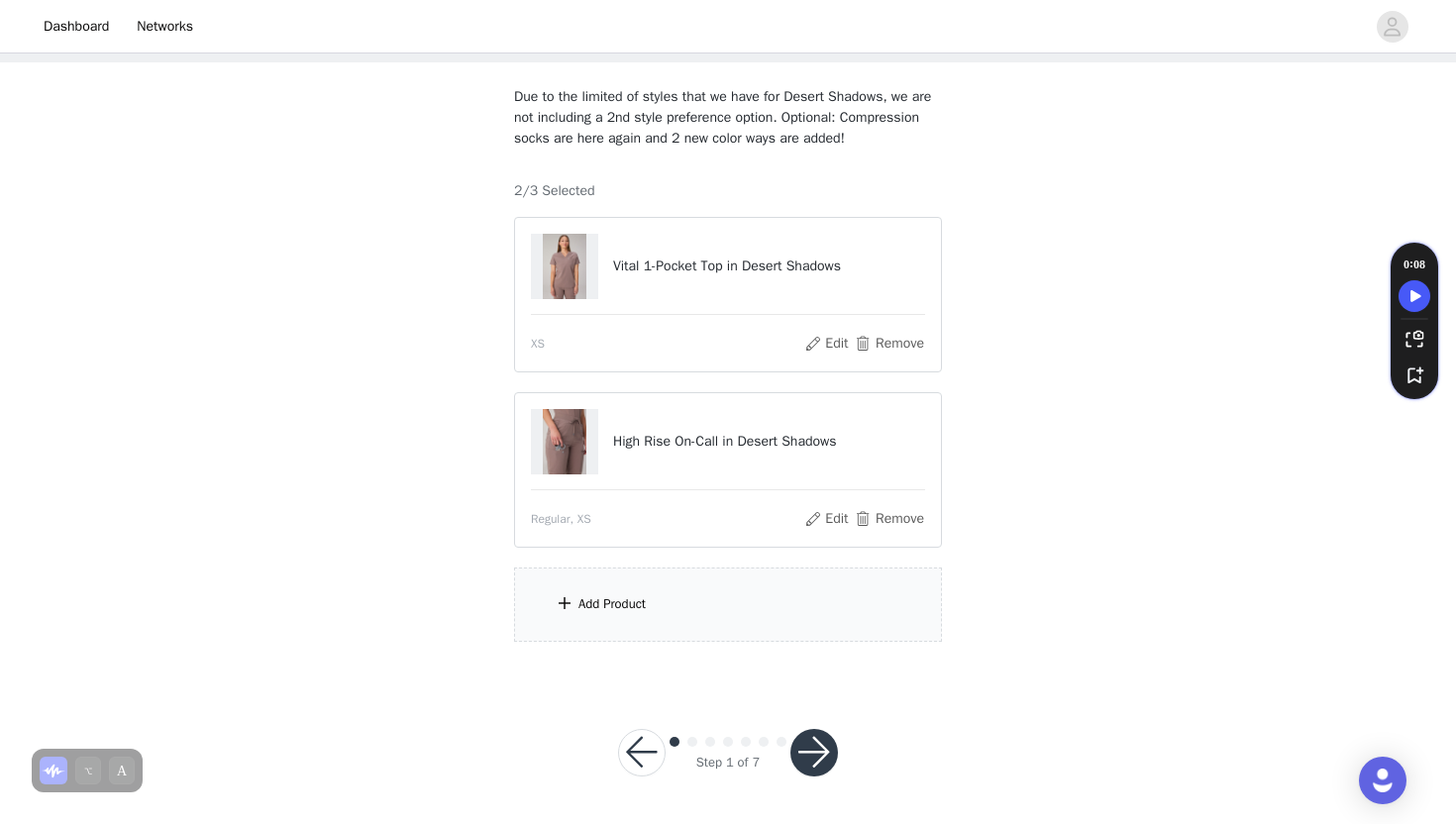 click on "Add Product" at bounding box center [612, 604] 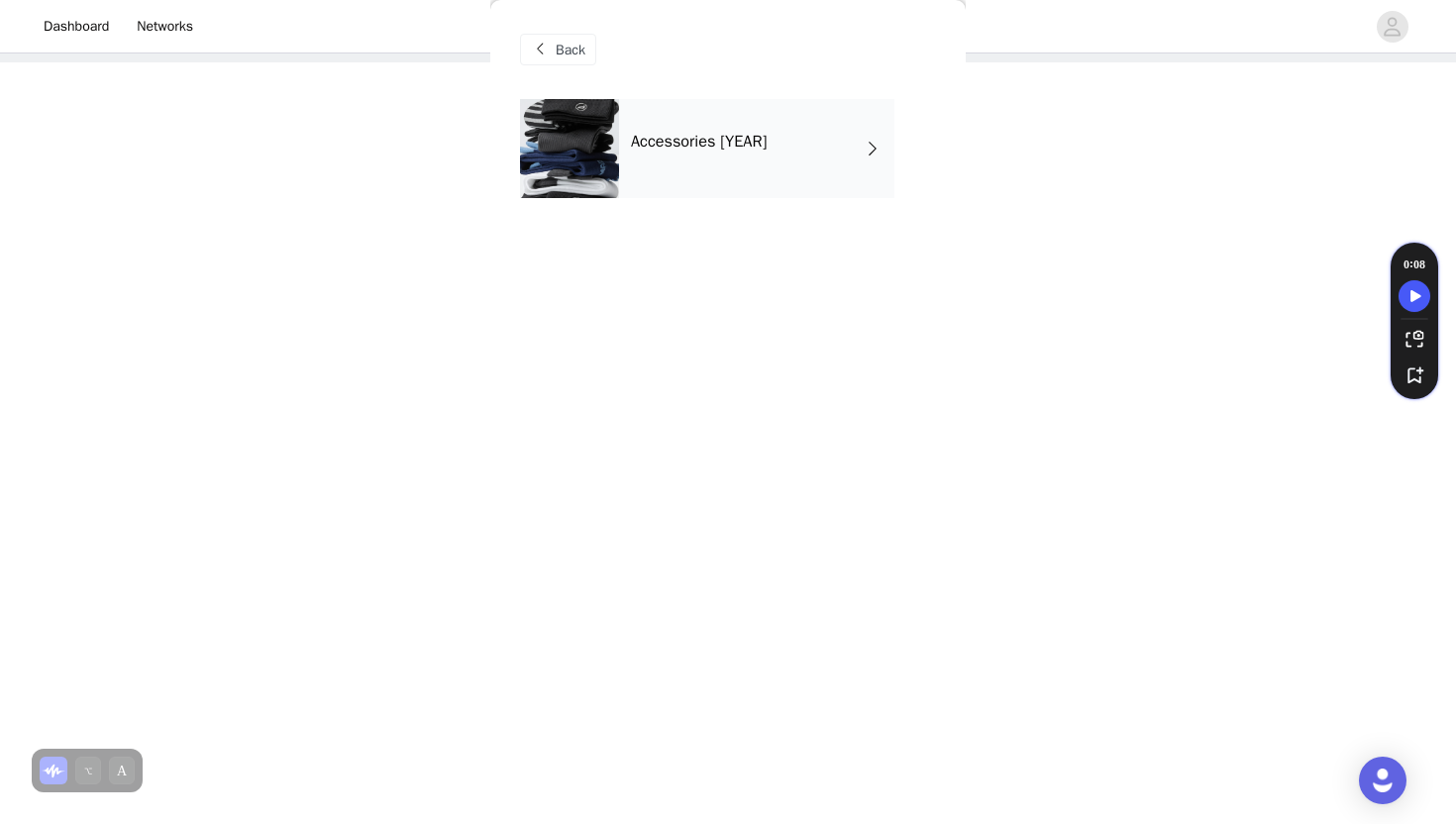 click on "Accessories [YEAR]" at bounding box center (698, 142) 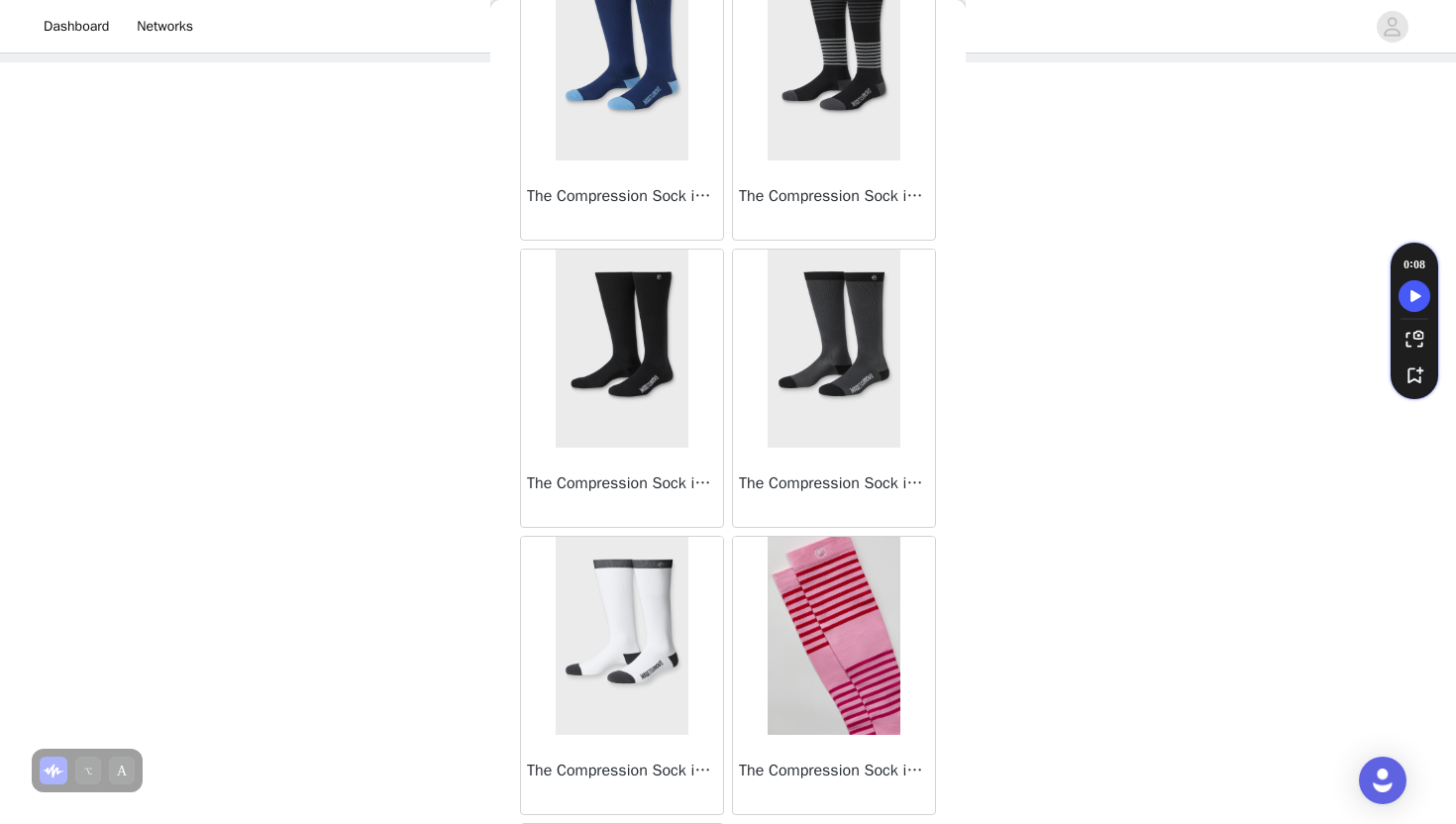 scroll, scrollTop: 135, scrollLeft: 0, axis: vertical 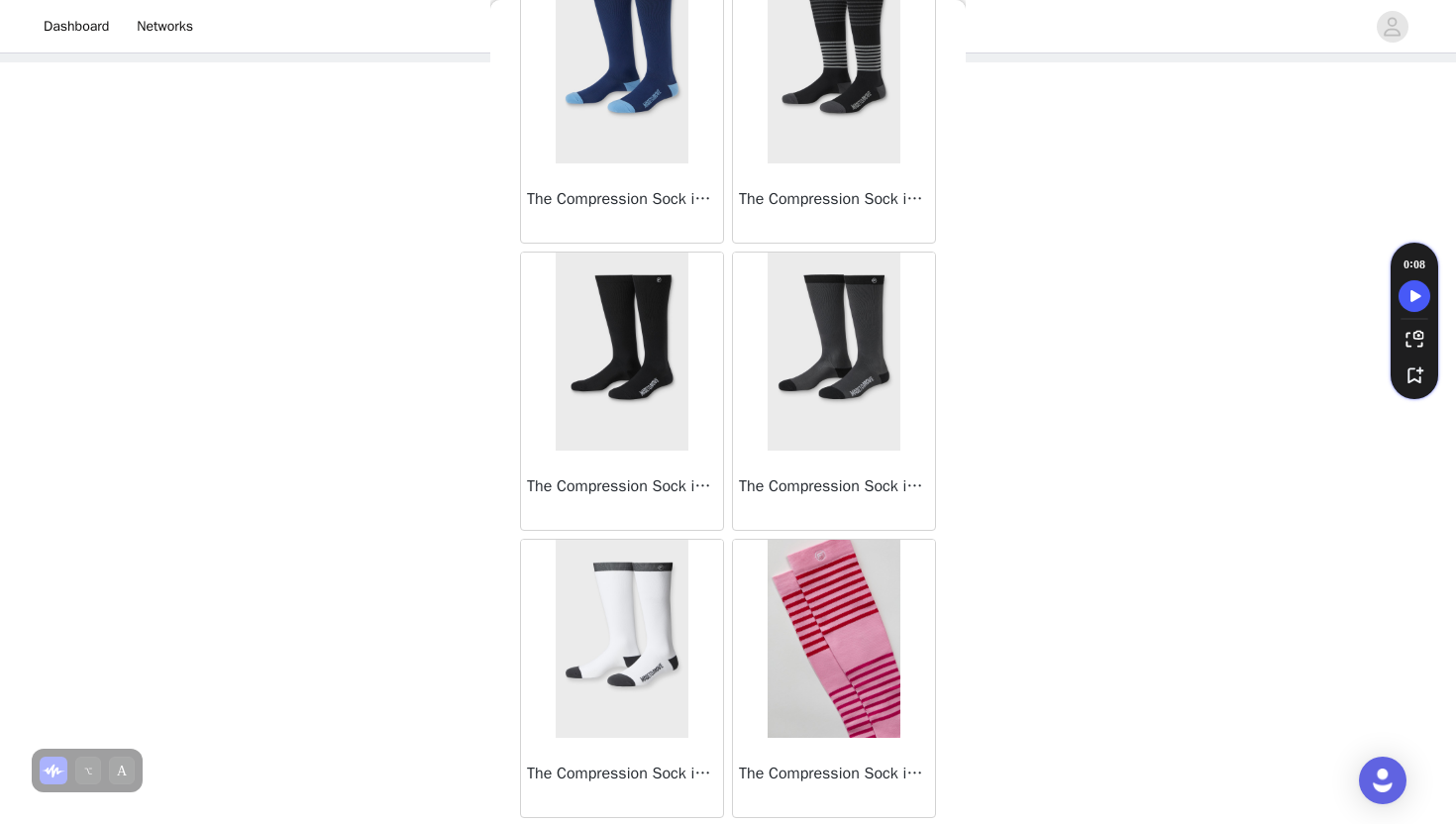 click at bounding box center [621, 352] 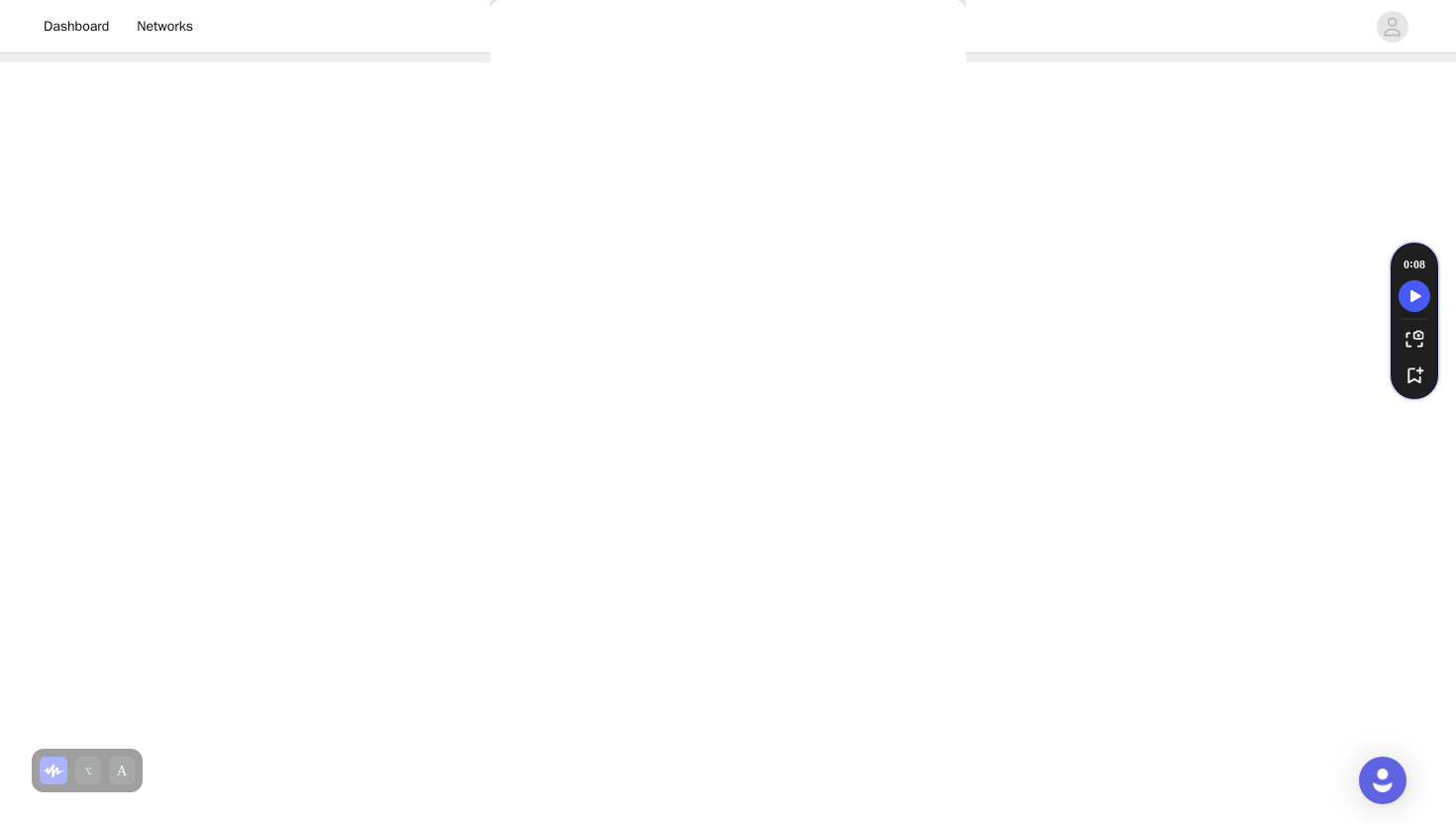 scroll, scrollTop: 0, scrollLeft: 0, axis: both 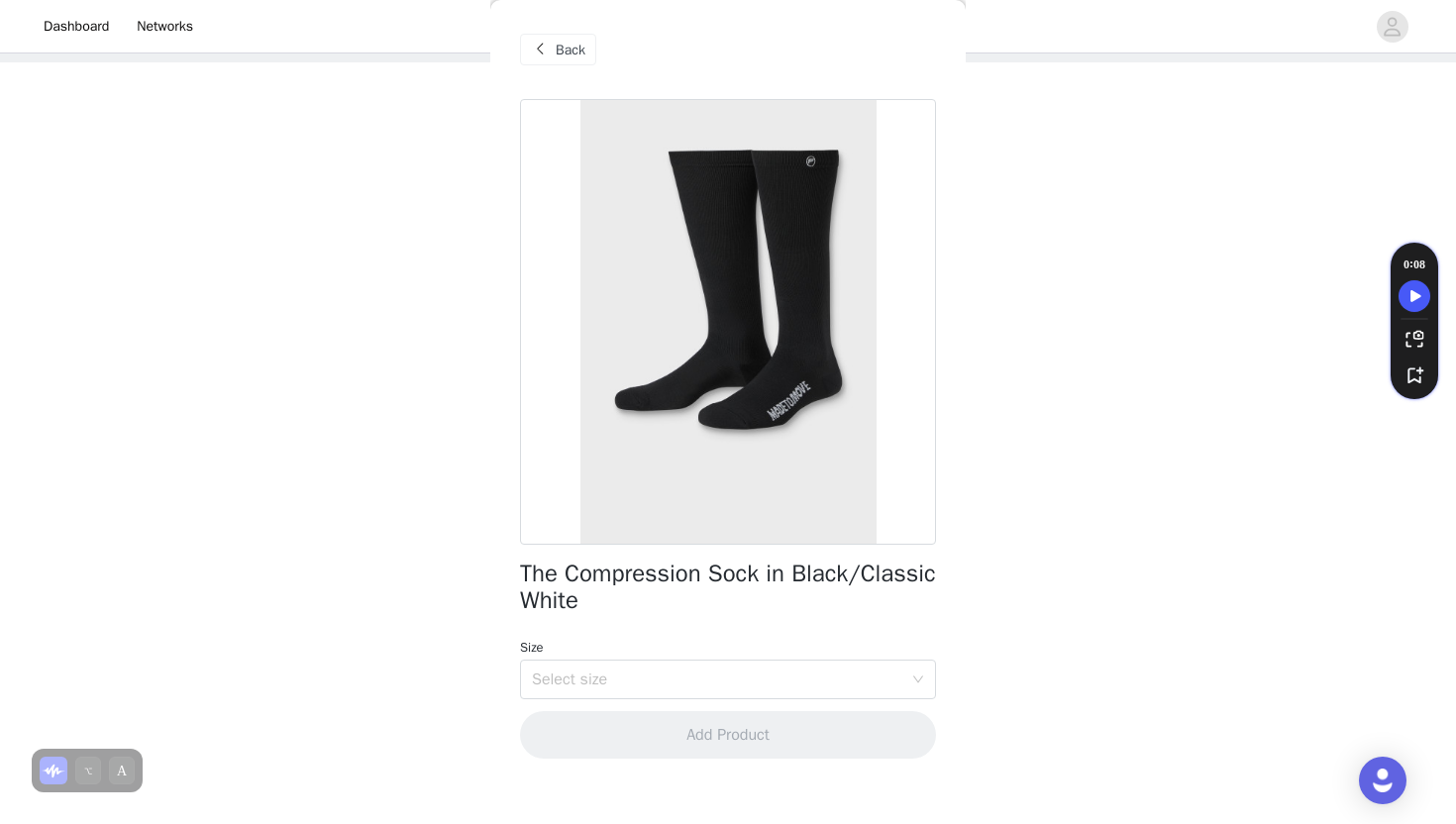 click on "The Compression Sock in Black/Classic White               Size   Select size     Add Product" at bounding box center (728, 441) 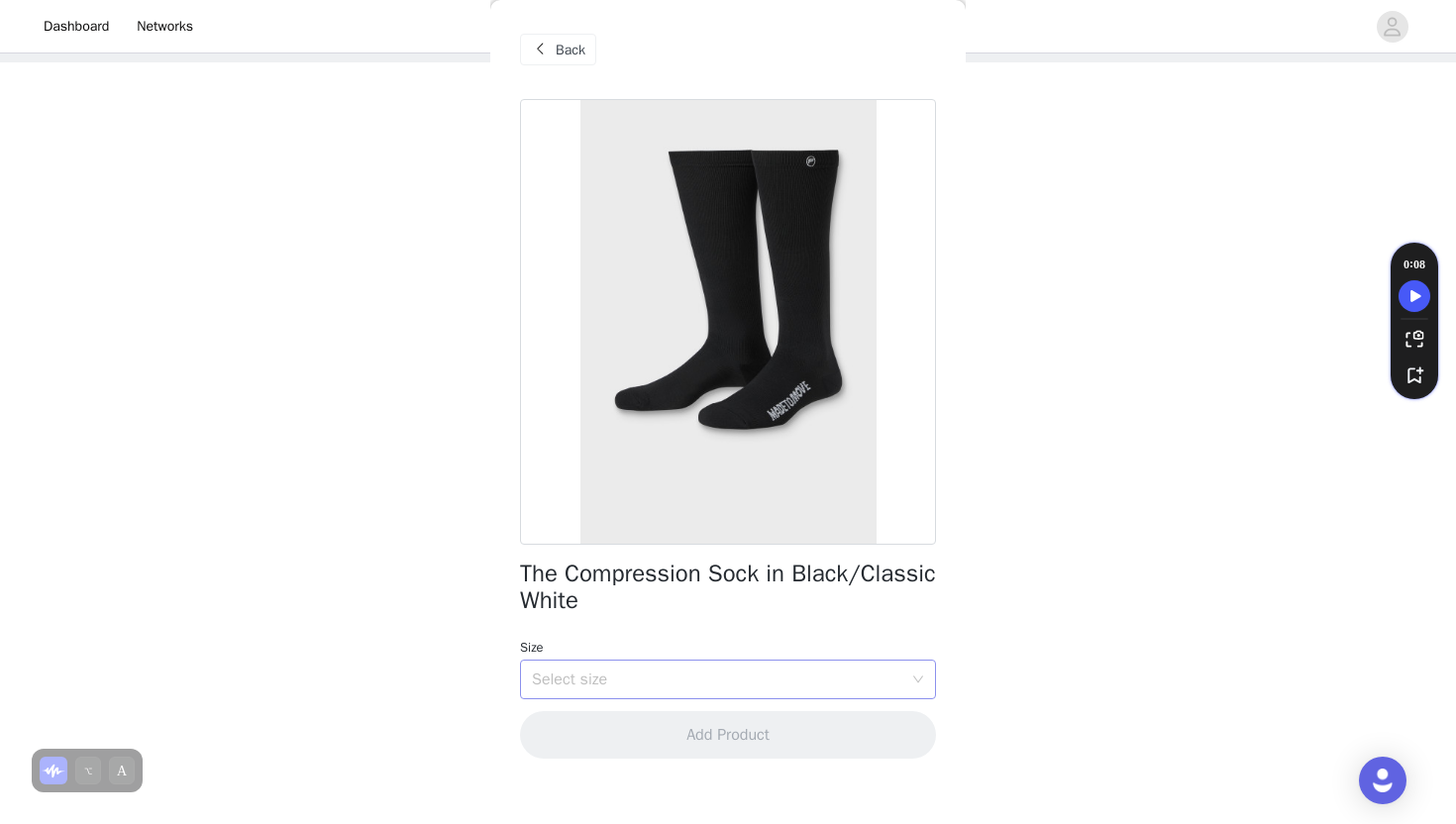 click on "Select size" at bounding box center (717, 679) 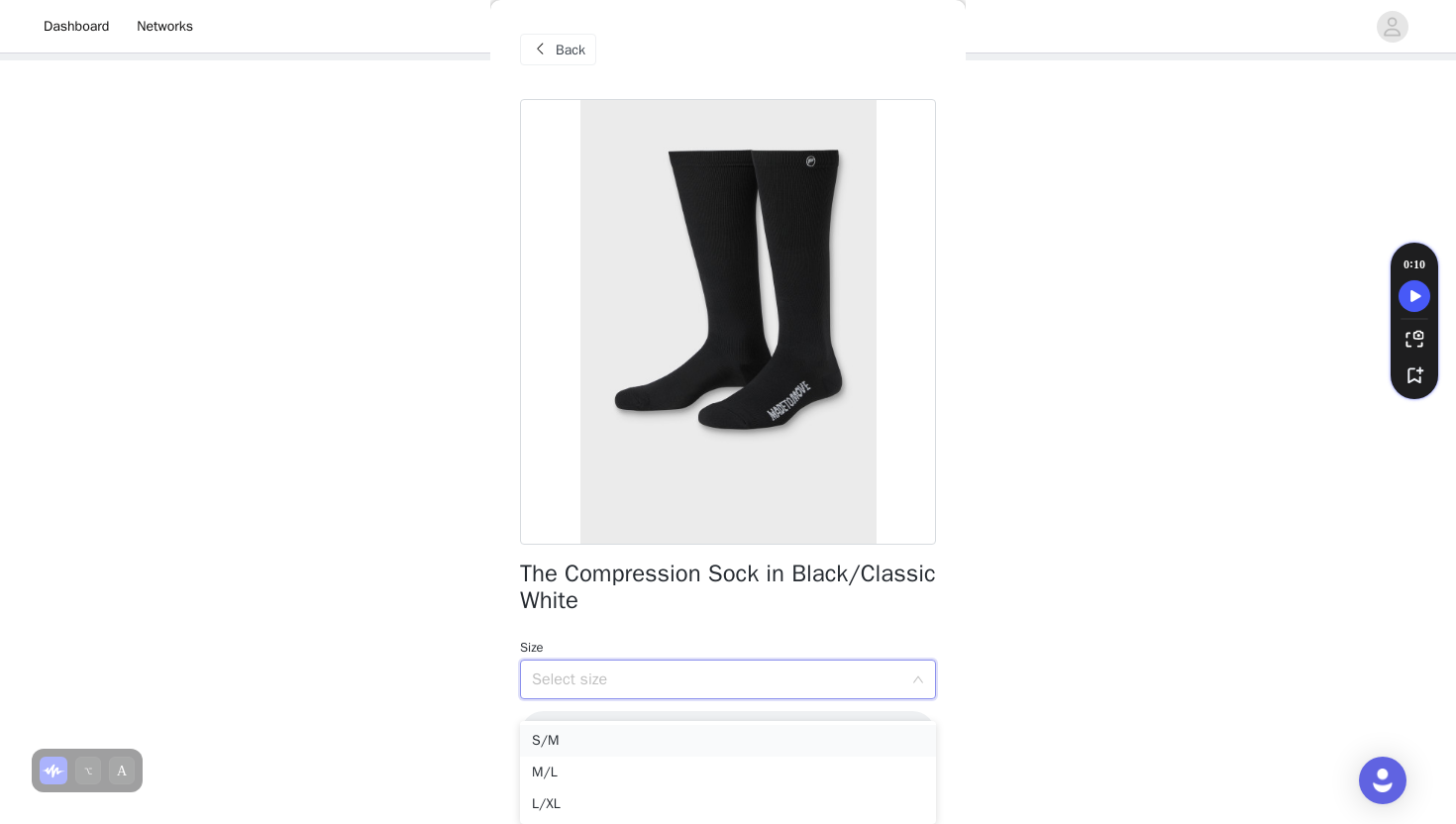 click on "S/M" at bounding box center [728, 741] 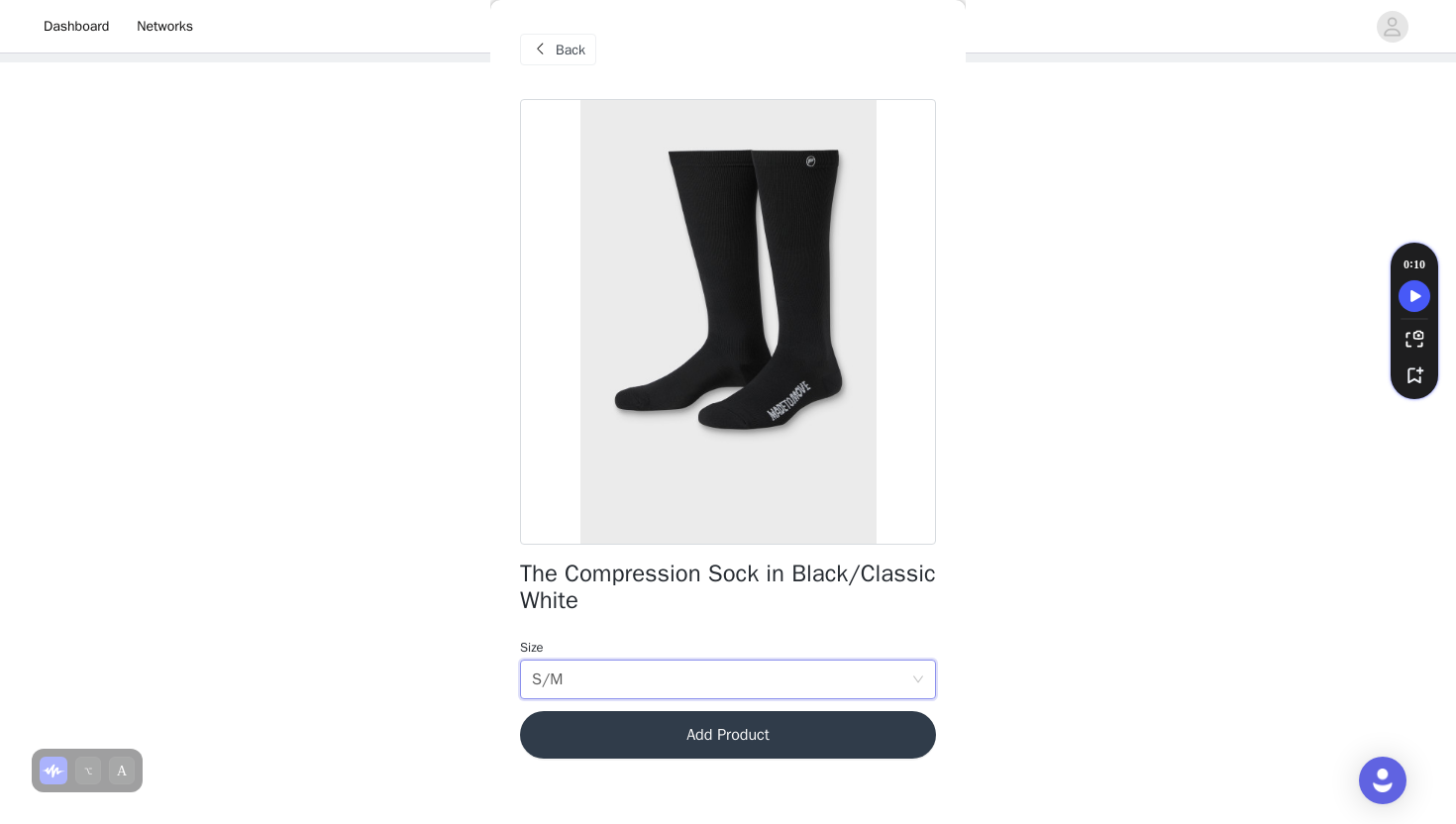 click on "Add Product" at bounding box center (728, 735) 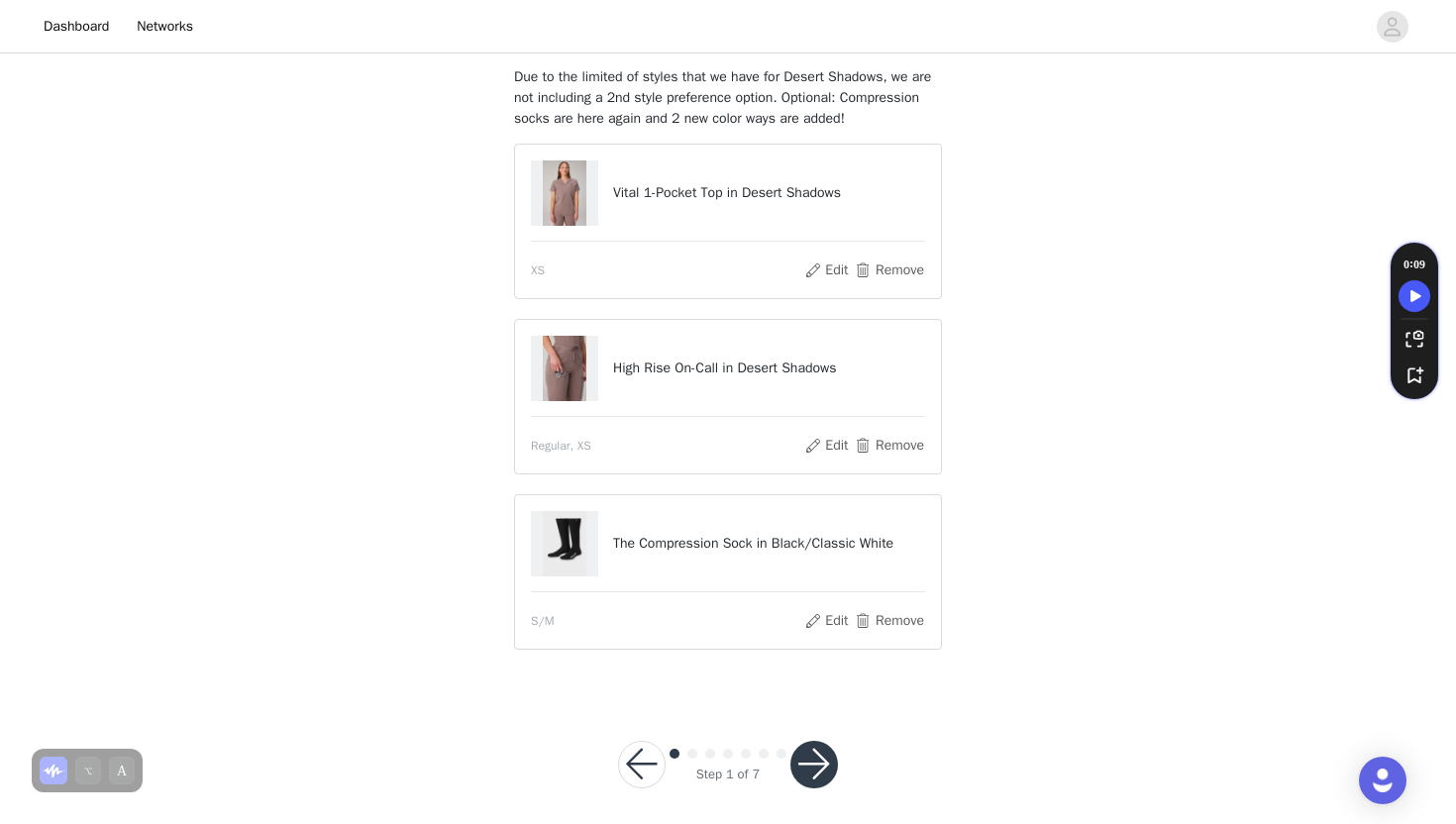 scroll, scrollTop: 150, scrollLeft: 0, axis: vertical 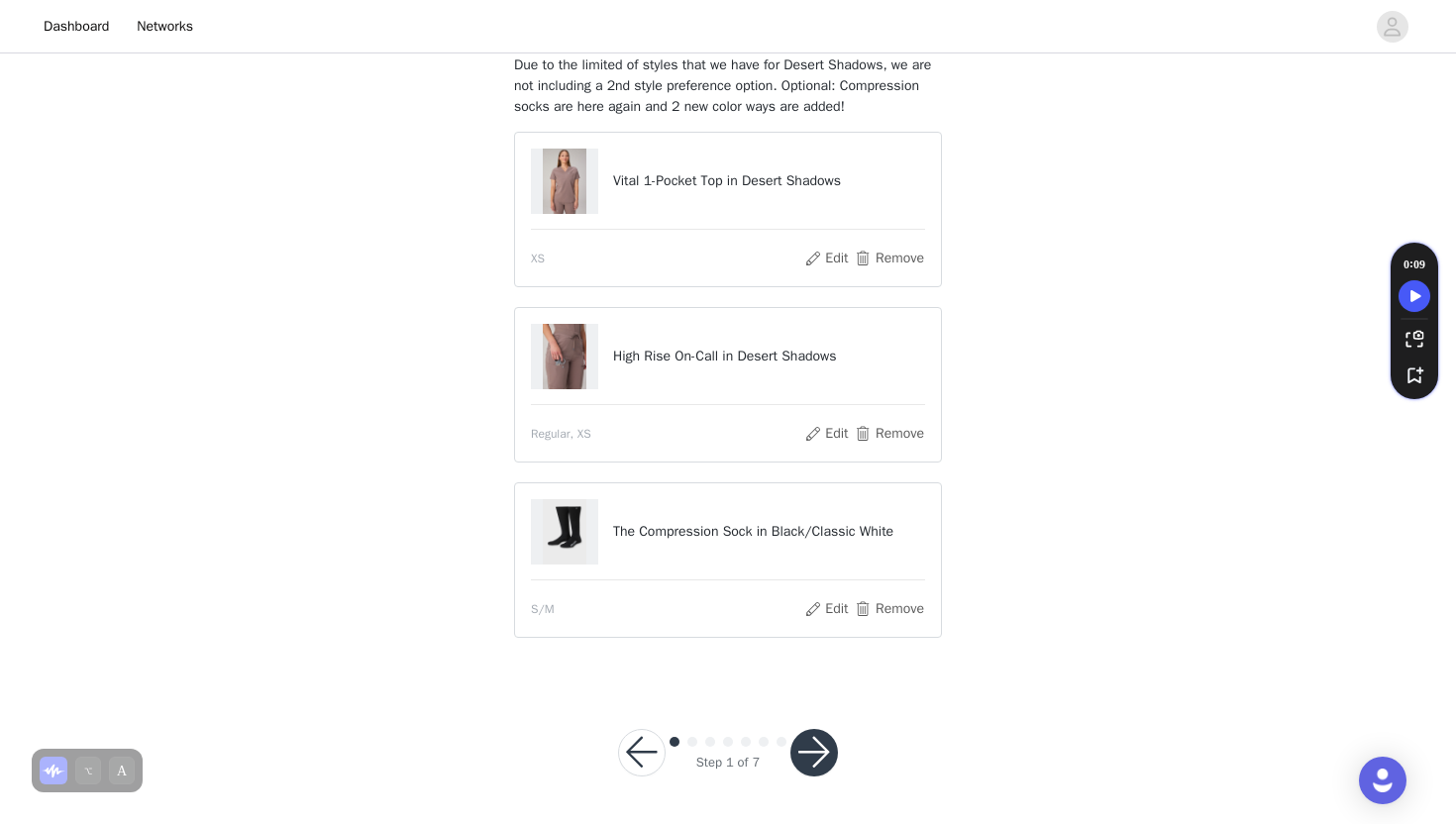 click at bounding box center [814, 753] 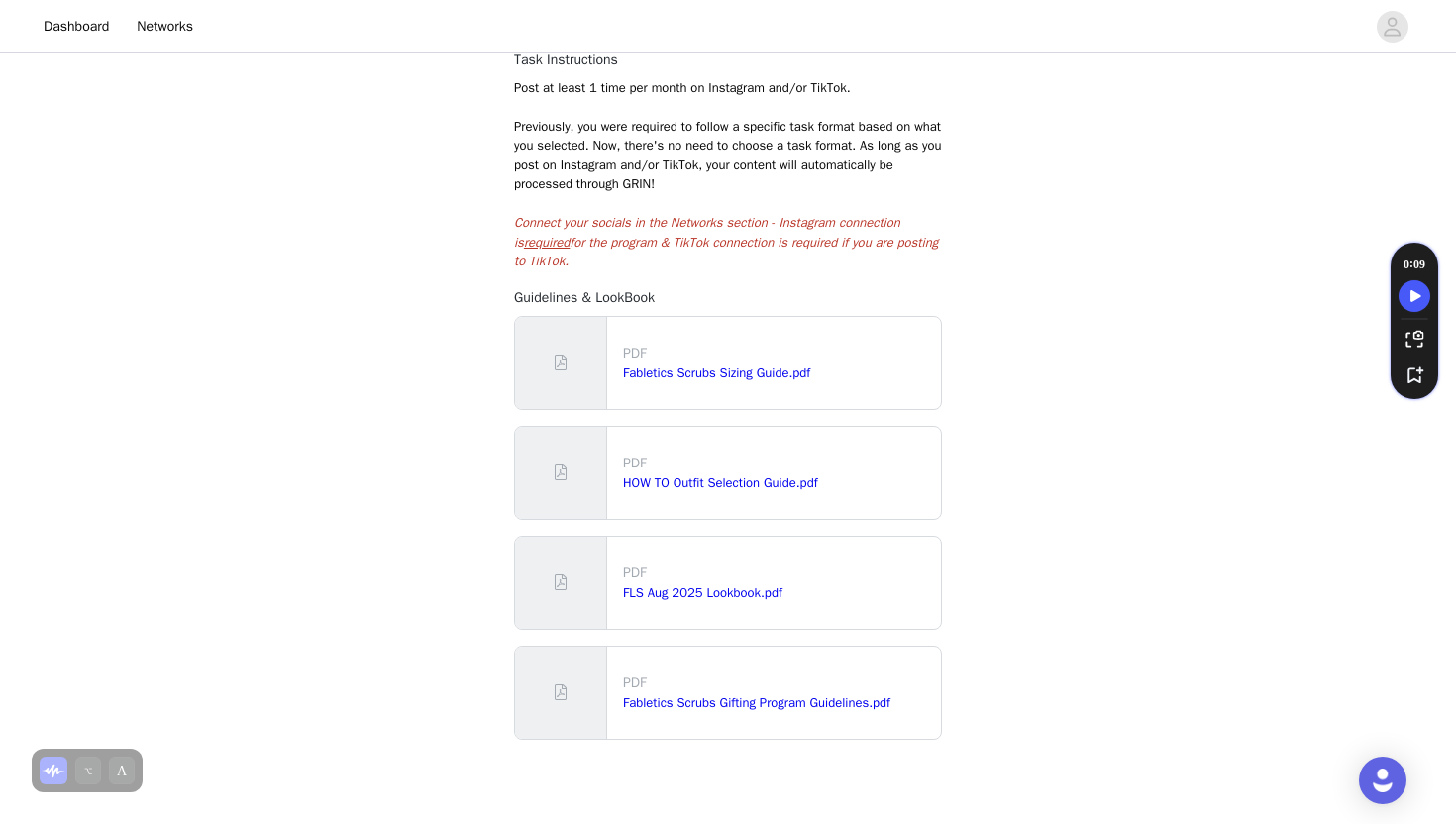 scroll, scrollTop: 380, scrollLeft: 0, axis: vertical 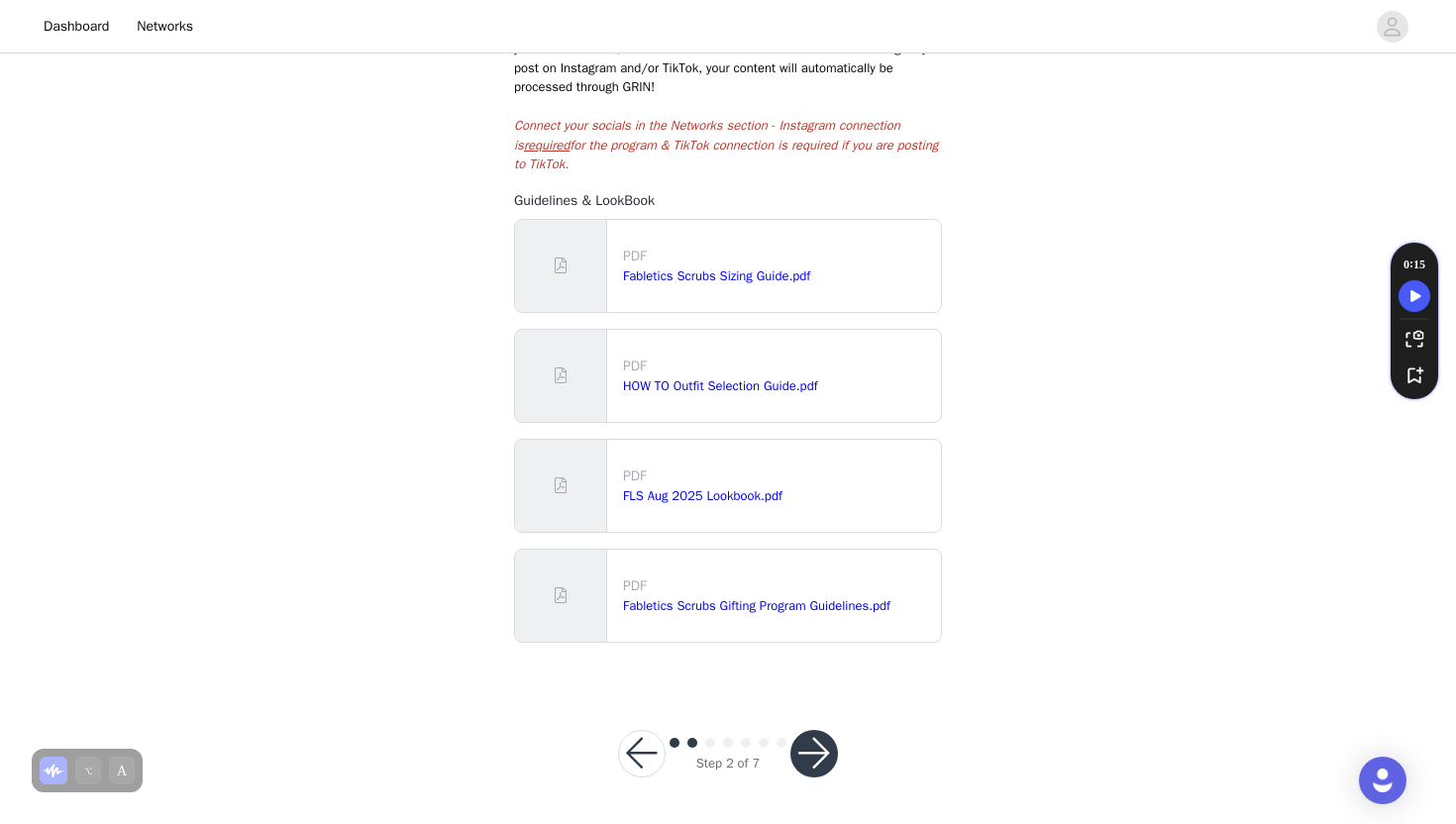 click at bounding box center [814, 754] 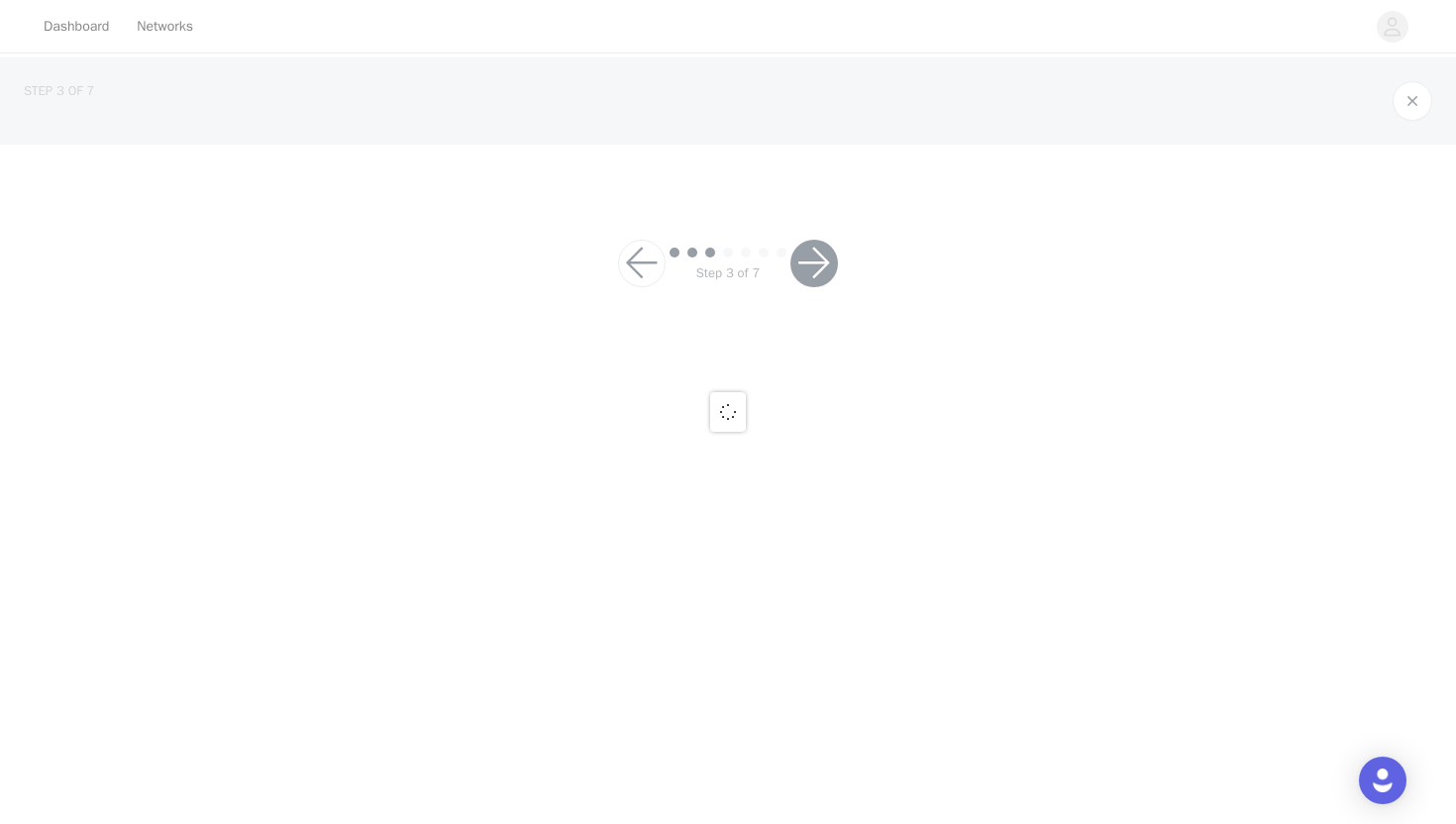 scroll, scrollTop: 0, scrollLeft: 0, axis: both 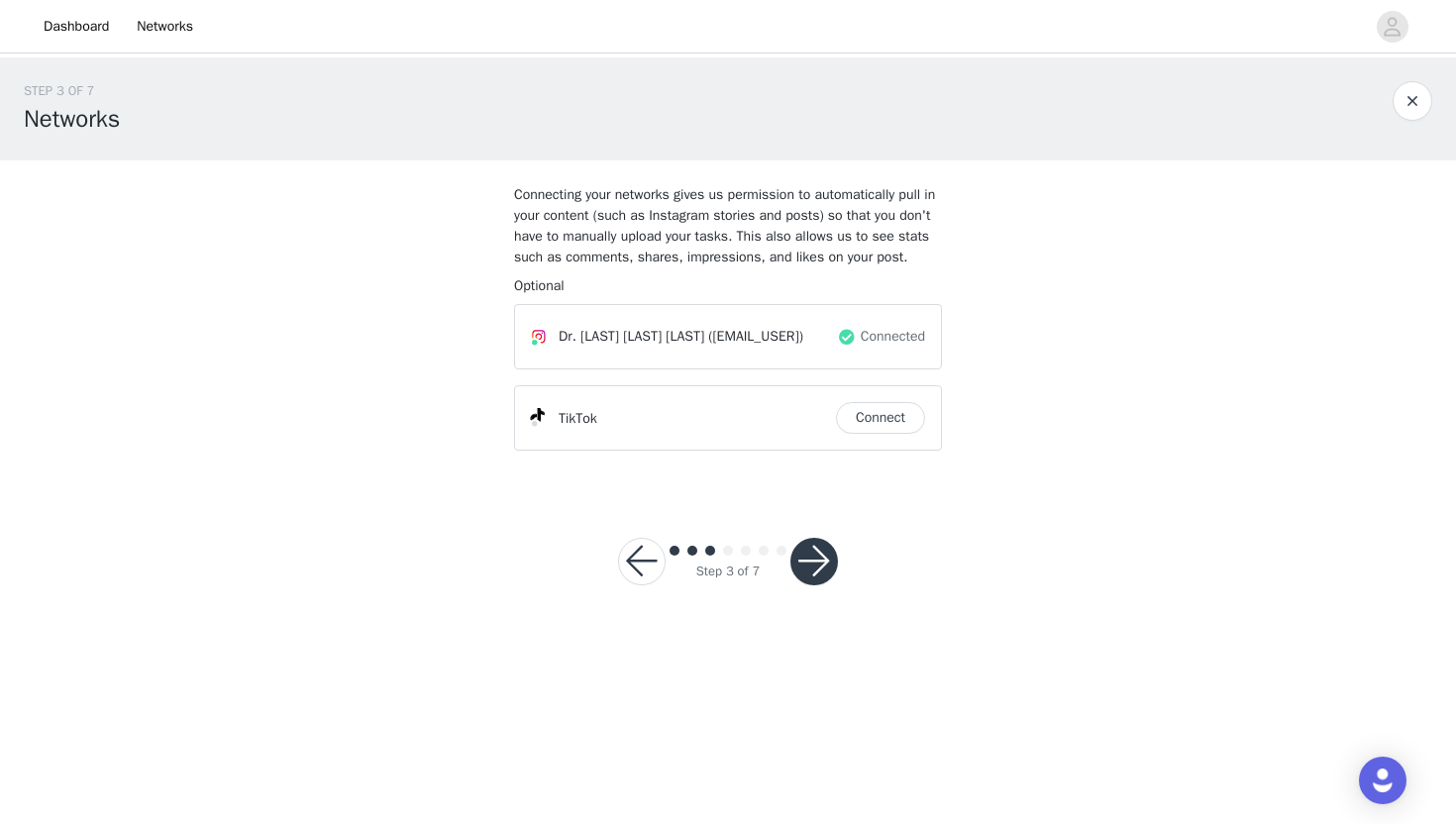 click at bounding box center [814, 562] 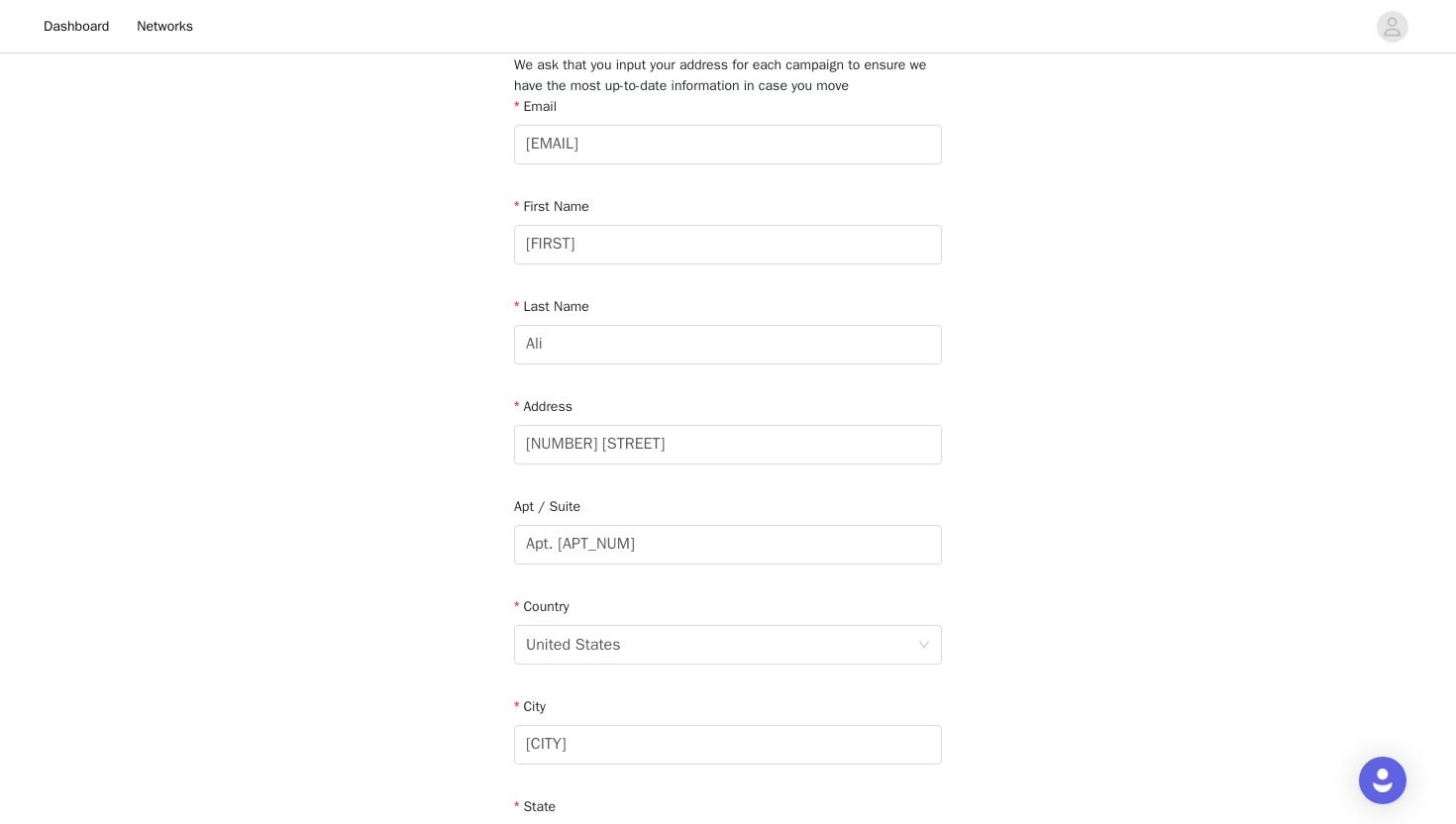 scroll, scrollTop: 567, scrollLeft: 0, axis: vertical 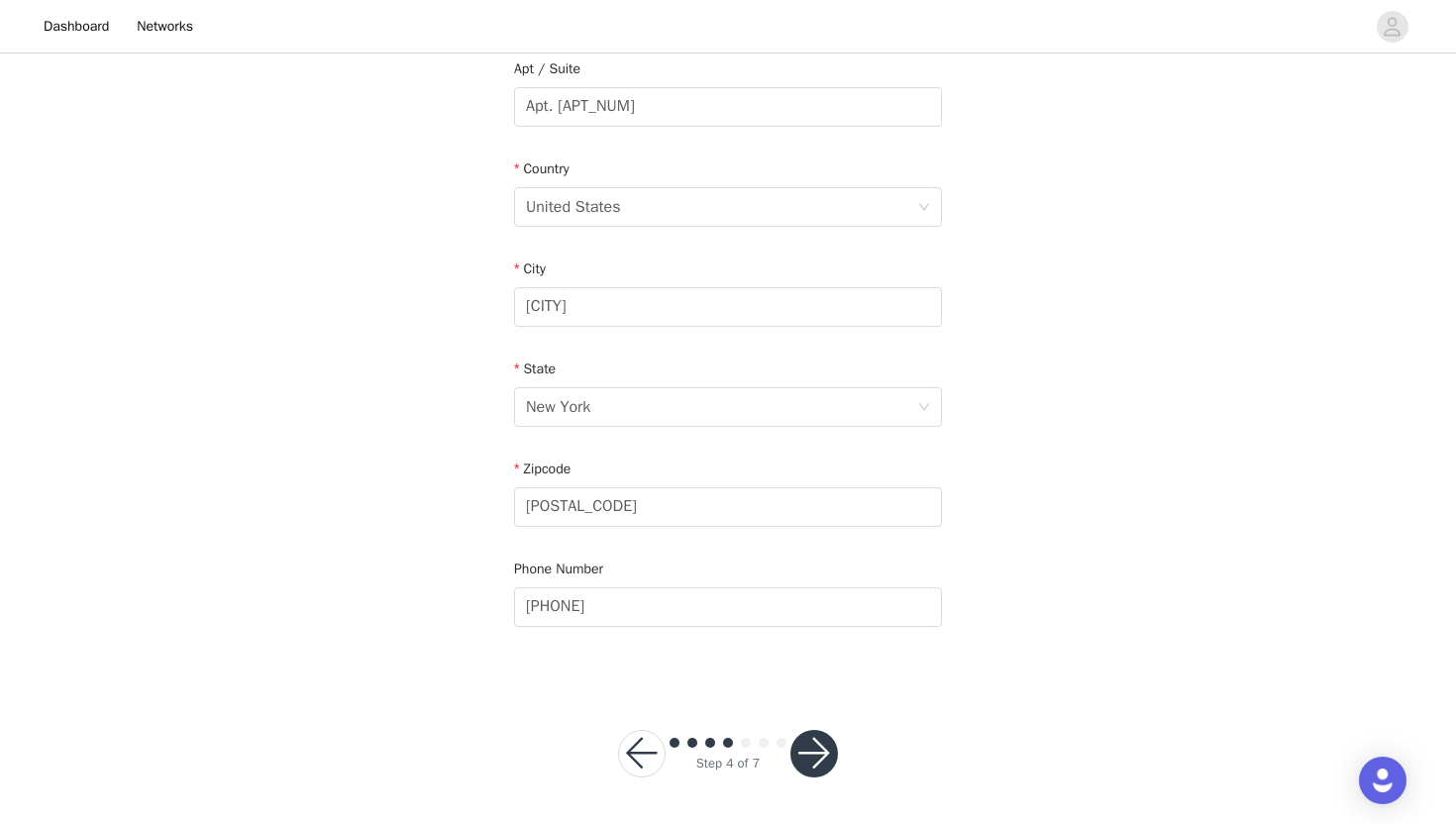 click at bounding box center (814, 754) 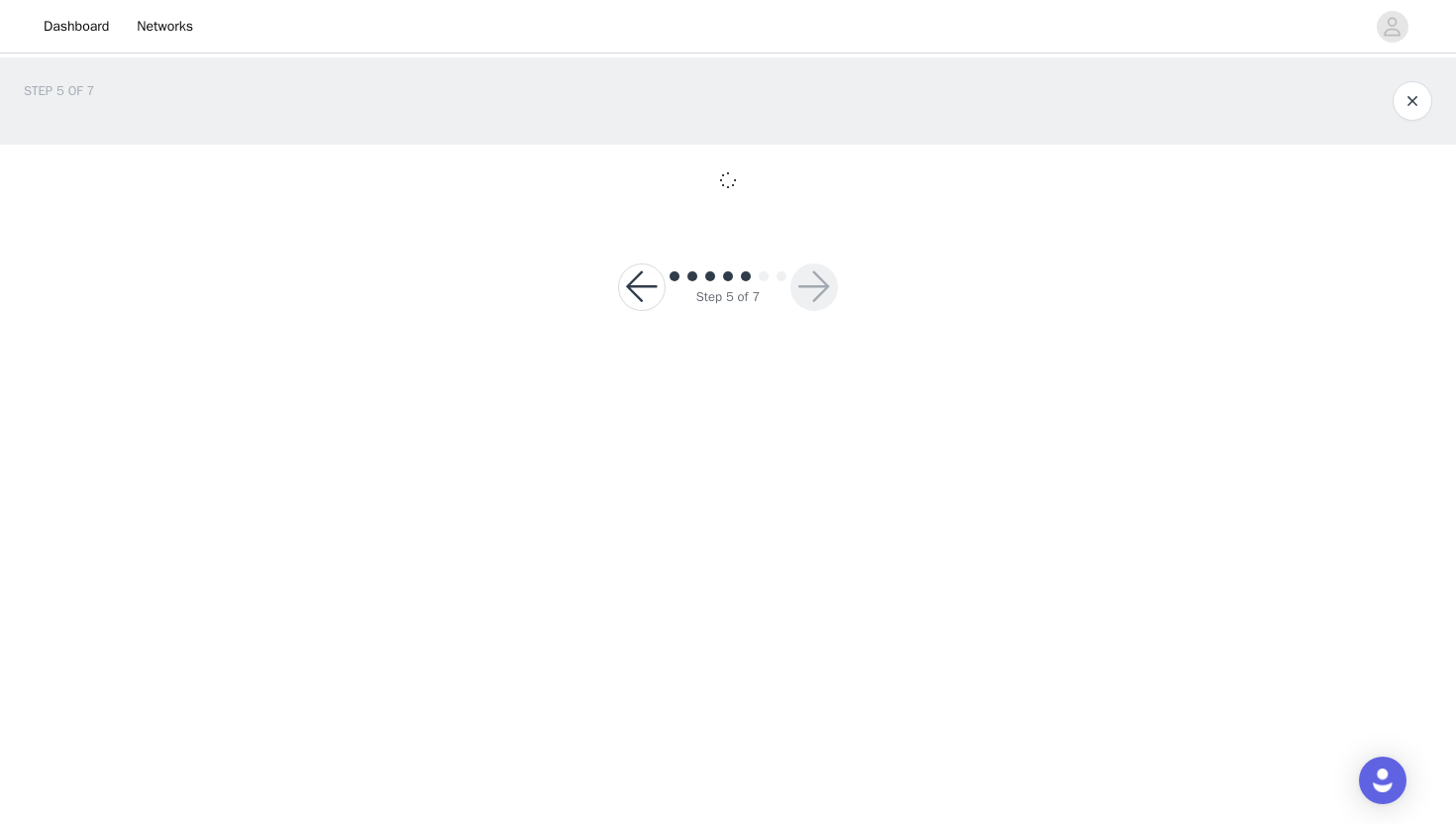 scroll, scrollTop: 0, scrollLeft: 0, axis: both 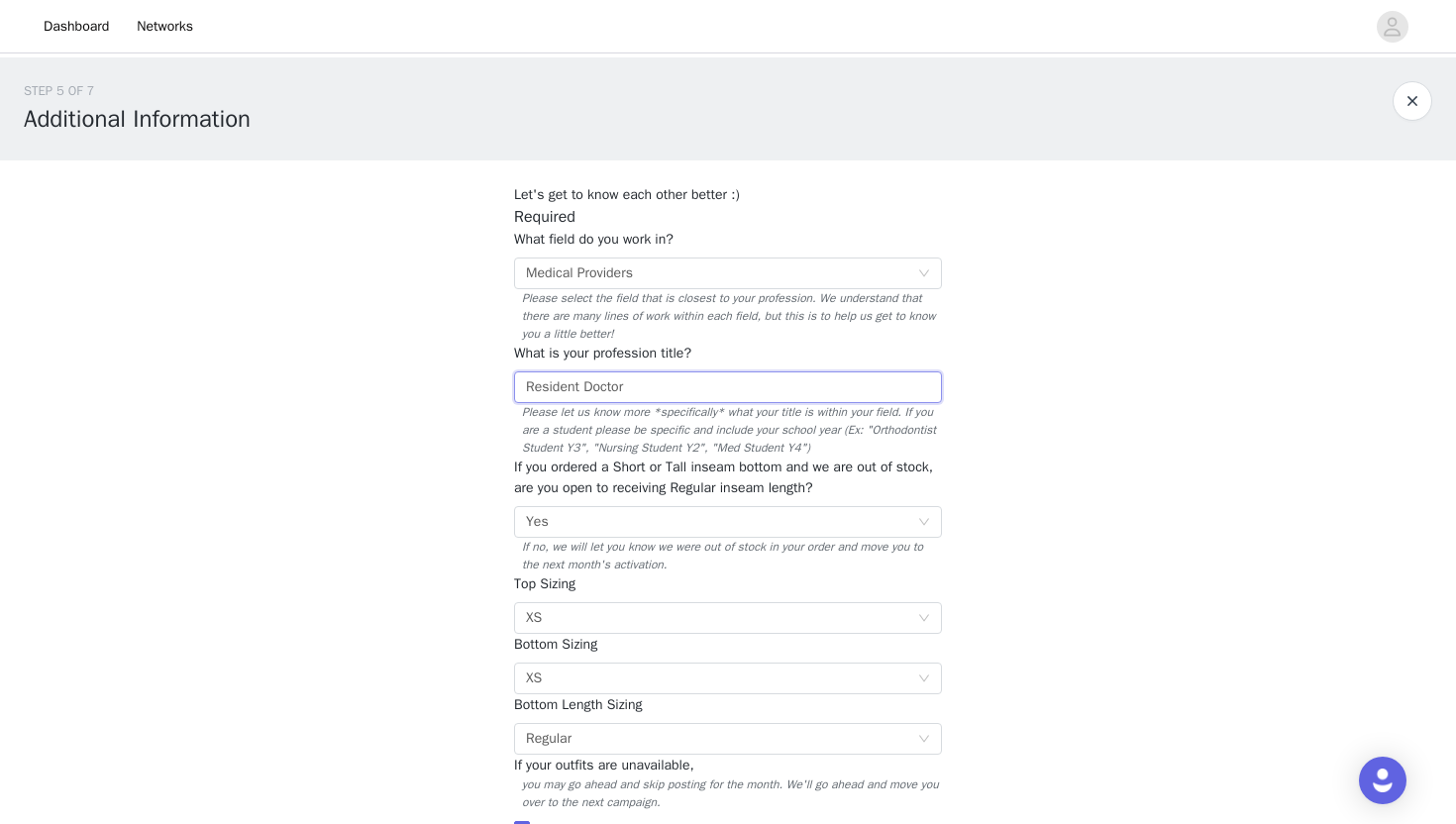 drag, startPoint x: 584, startPoint y: 390, endPoint x: 486, endPoint y: 376, distance: 98.995 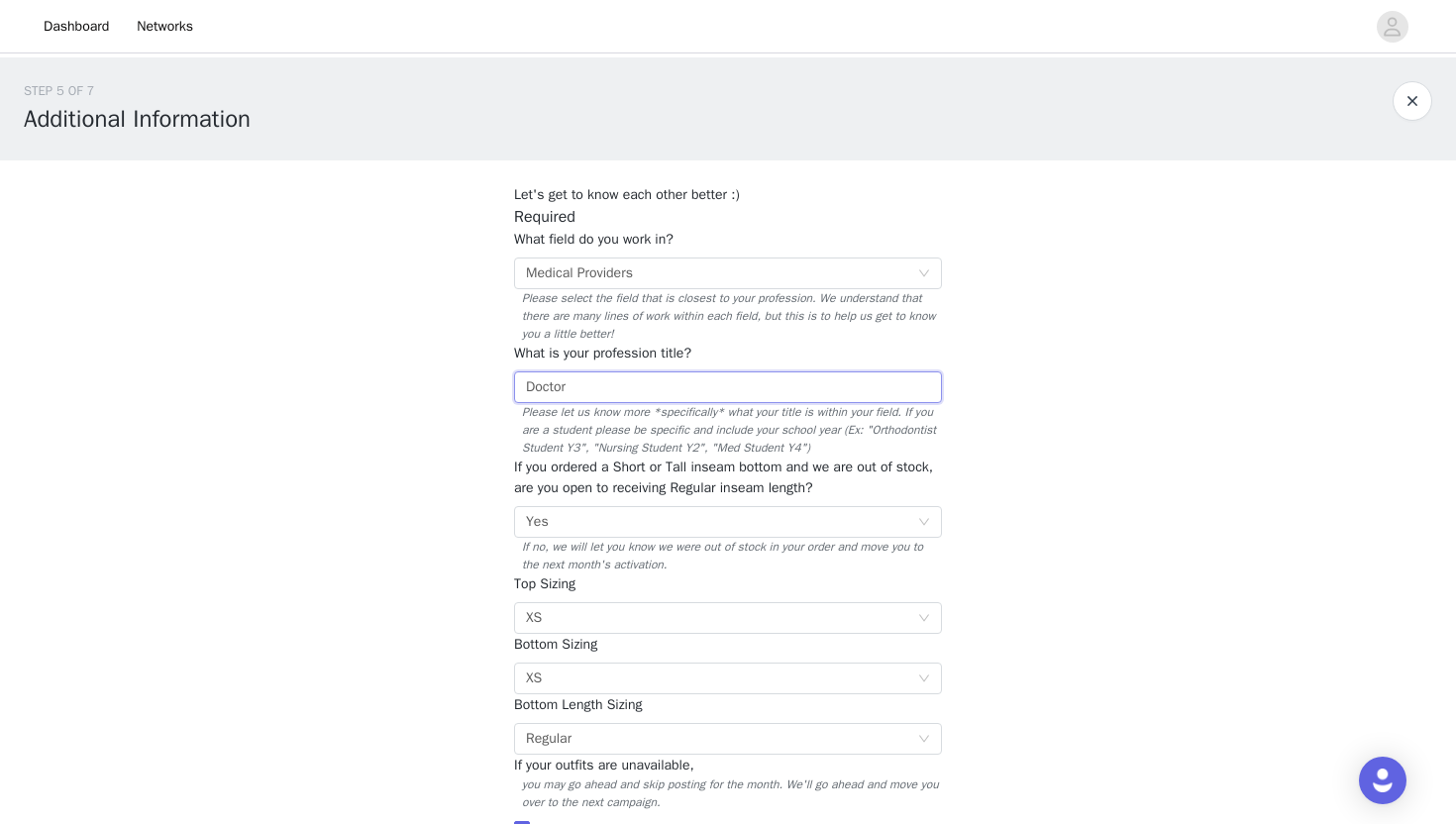 click on "Doctor" at bounding box center (728, 387) 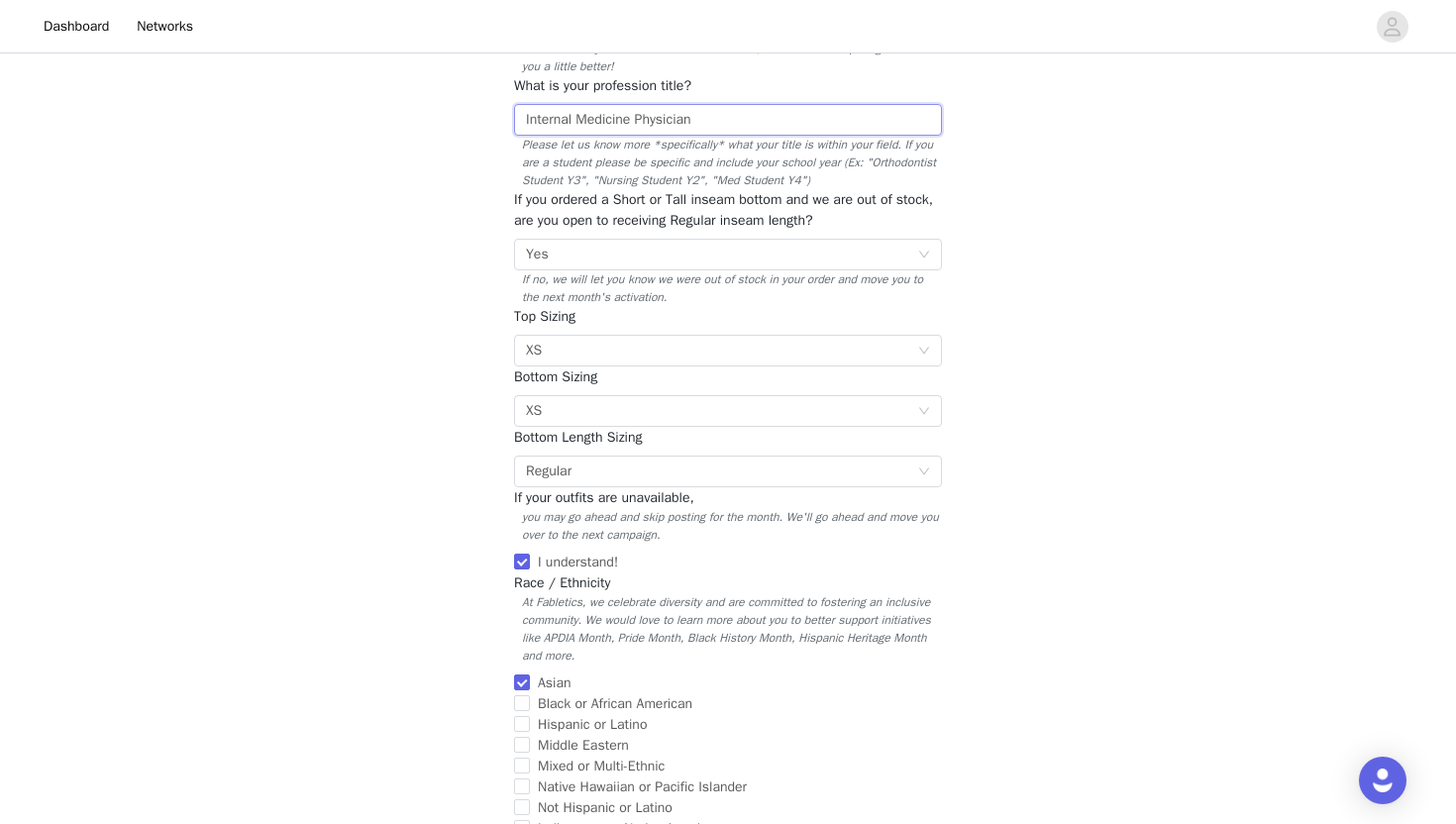 scroll, scrollTop: 661, scrollLeft: 0, axis: vertical 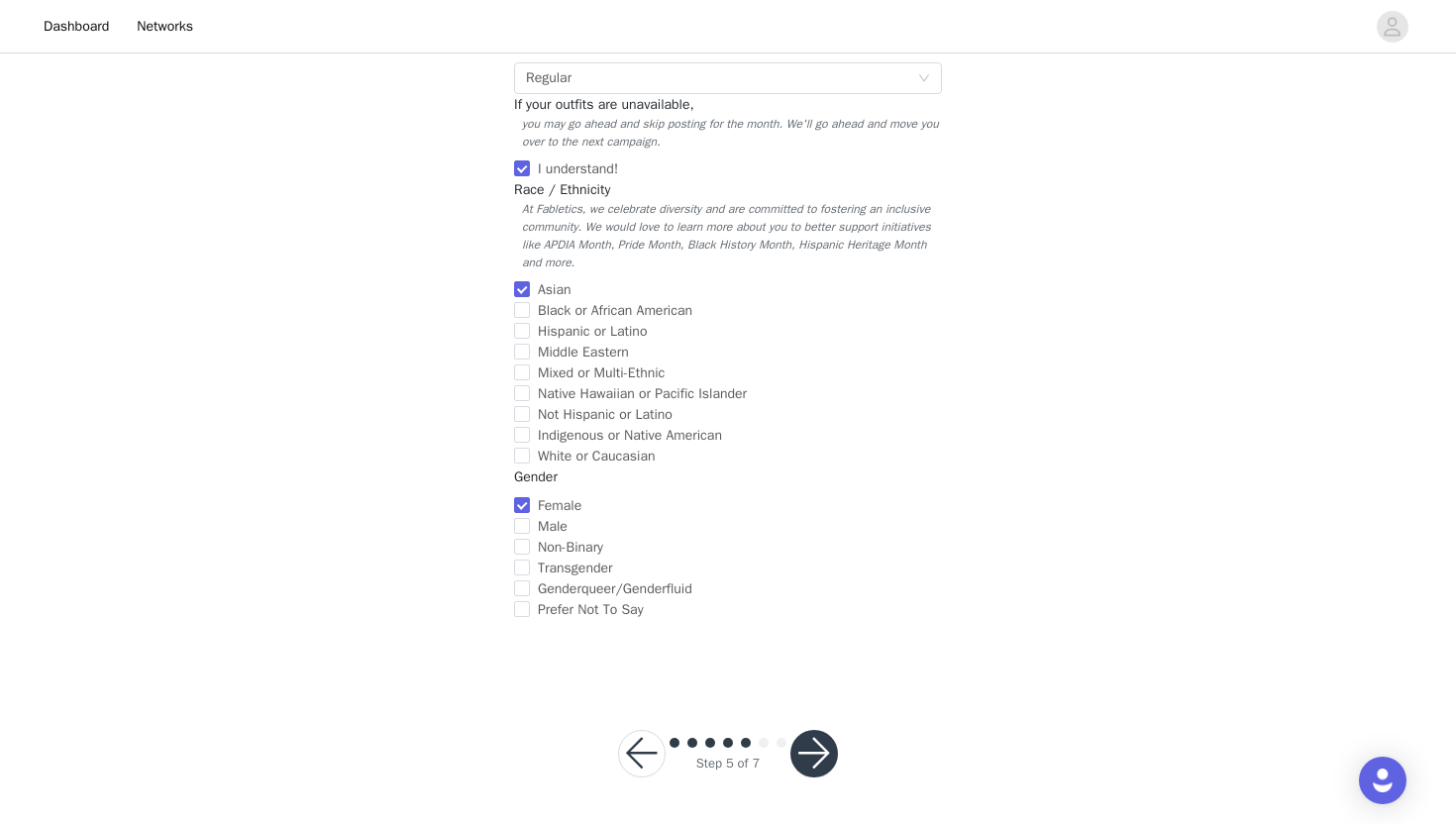 type on "Internal Medicine Physician" 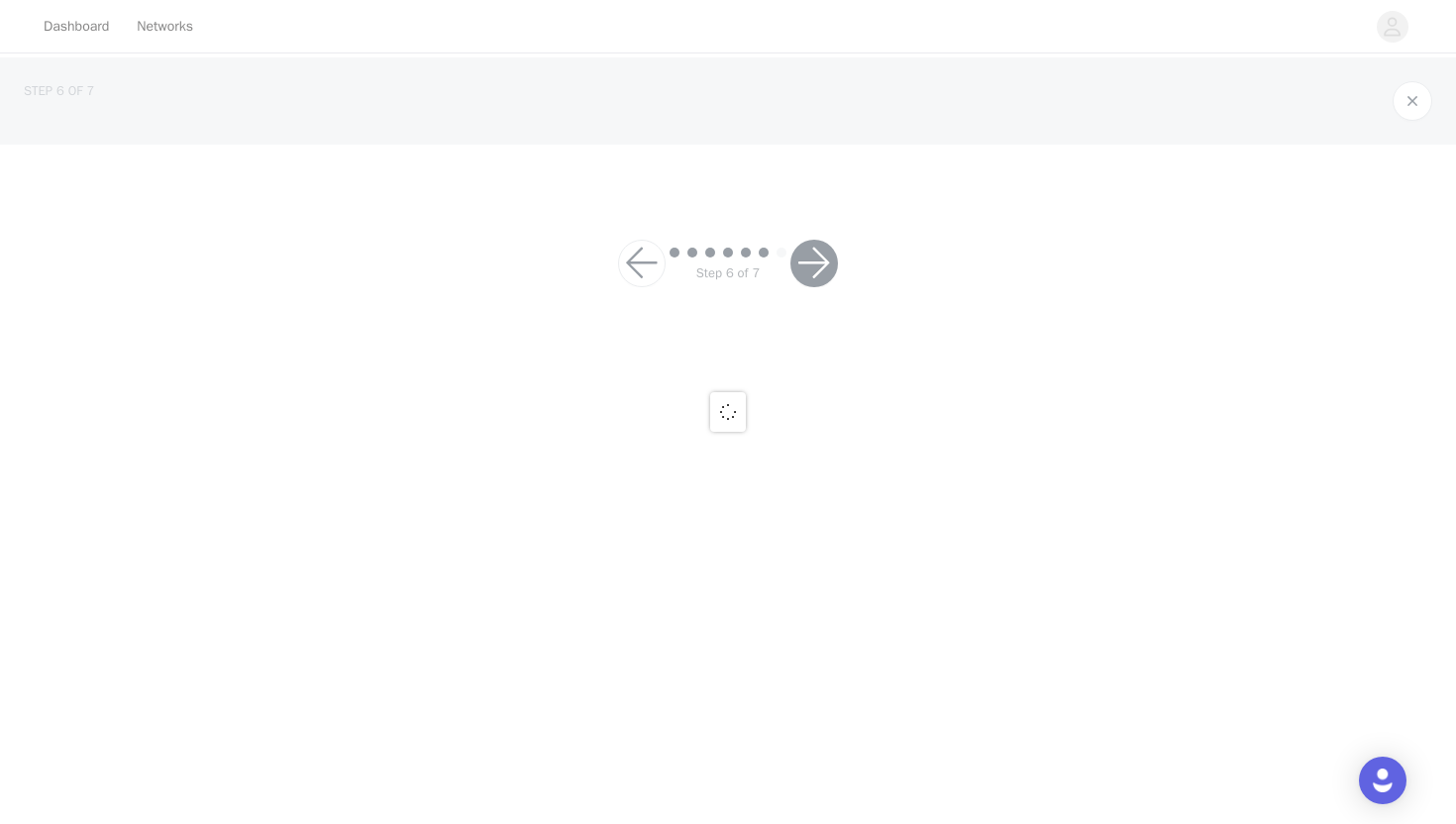 scroll, scrollTop: 0, scrollLeft: 0, axis: both 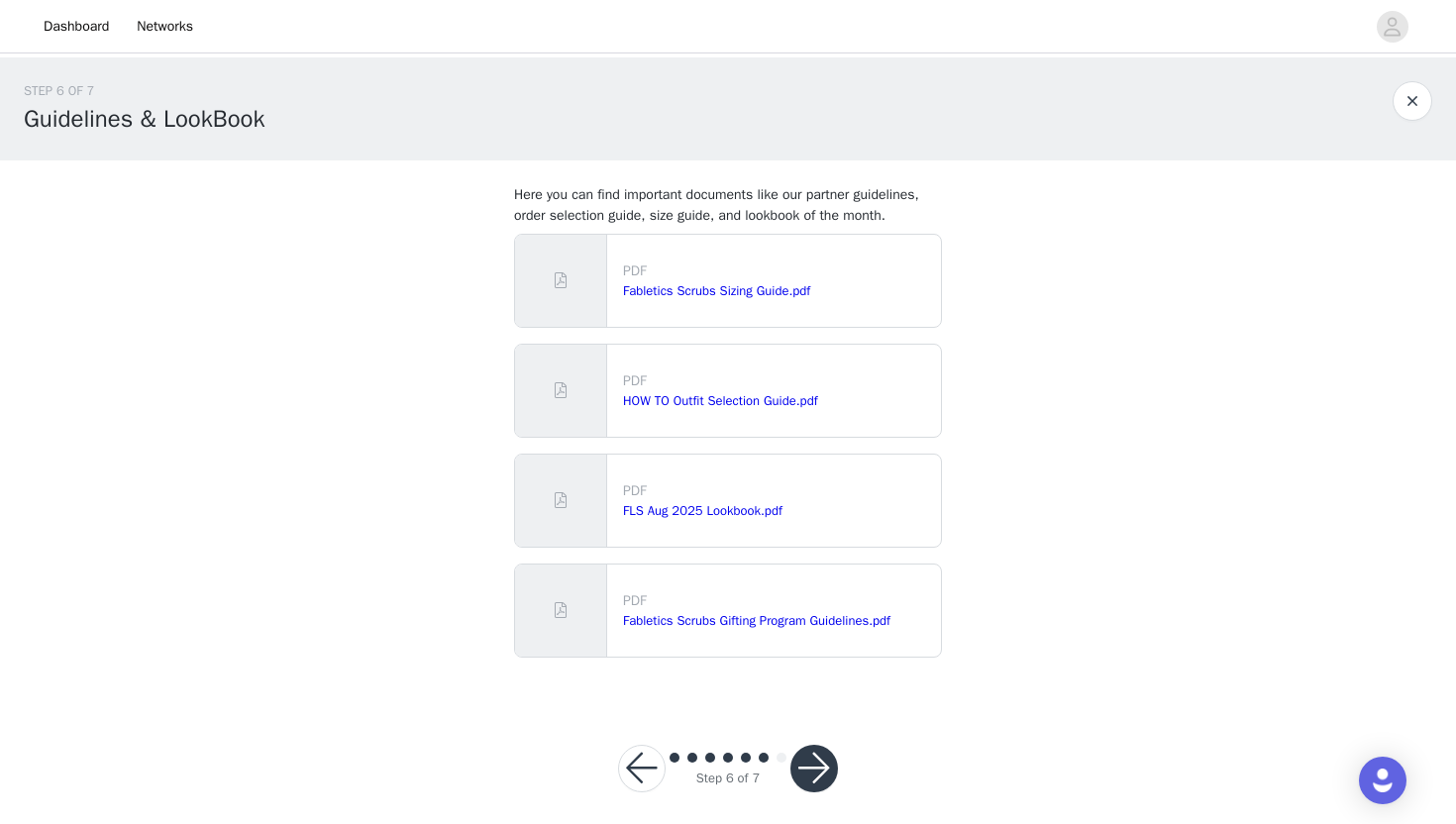 click at bounding box center (814, 769) 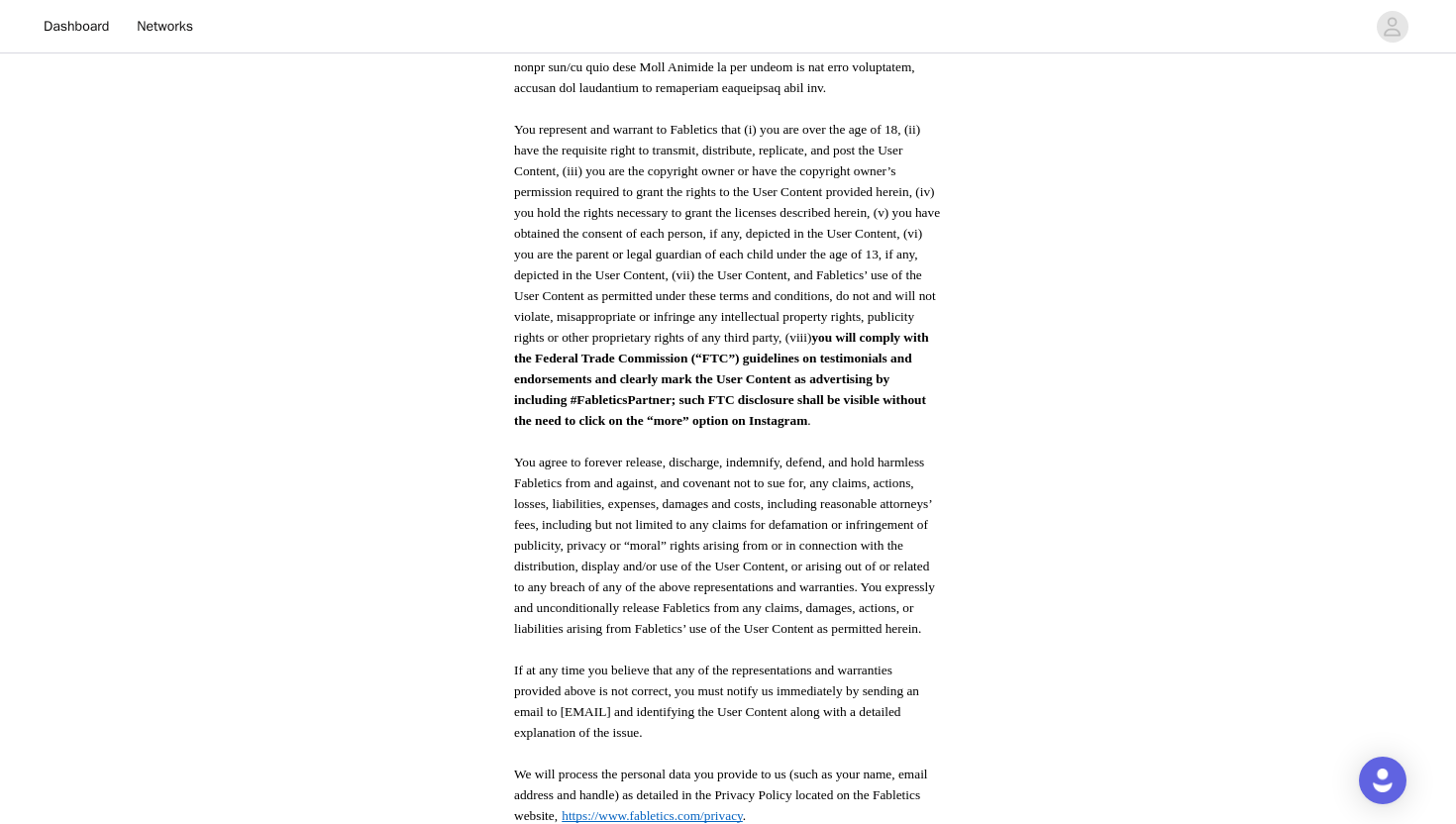 scroll, scrollTop: 965, scrollLeft: 0, axis: vertical 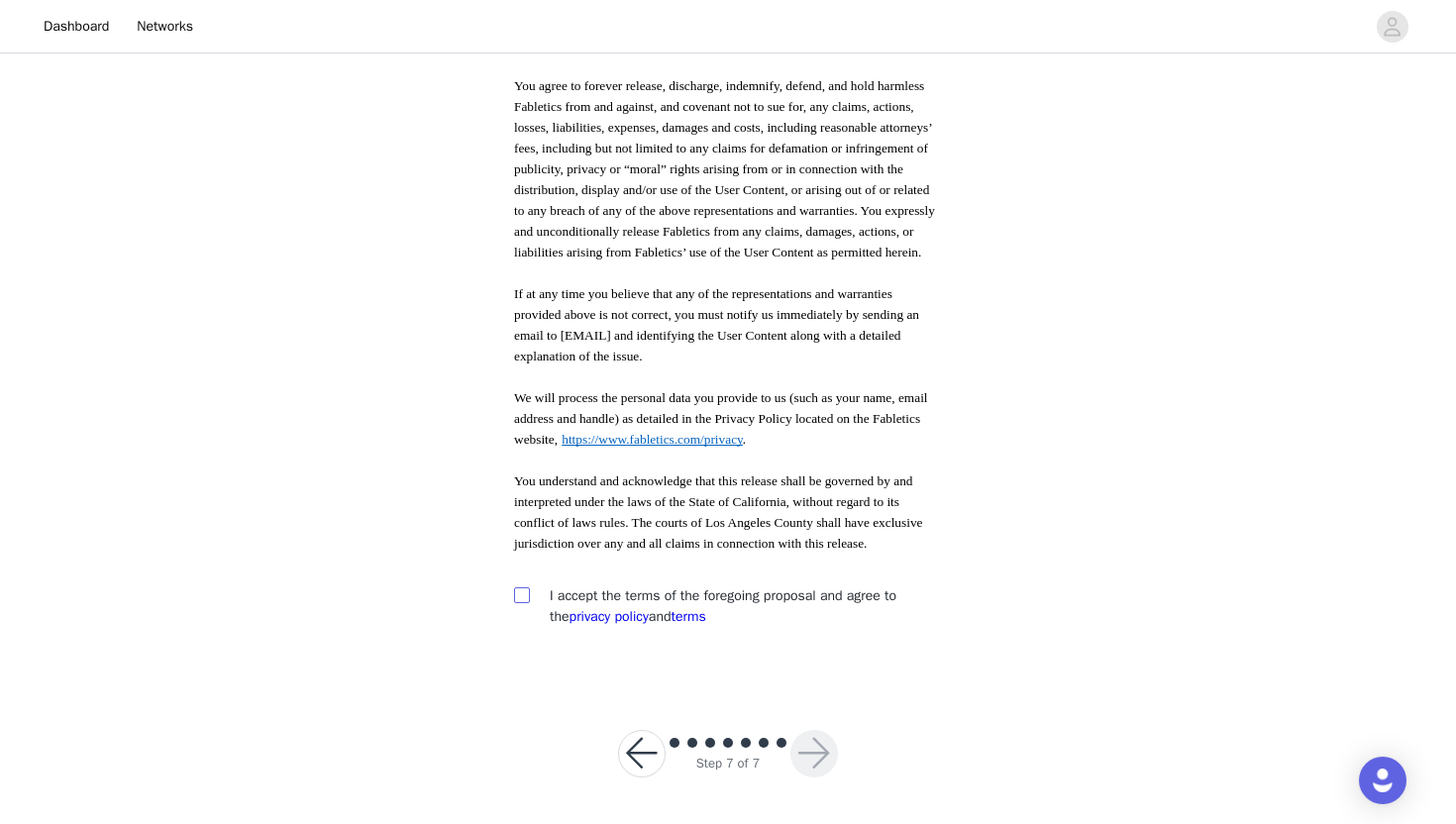 click at bounding box center (521, 594) 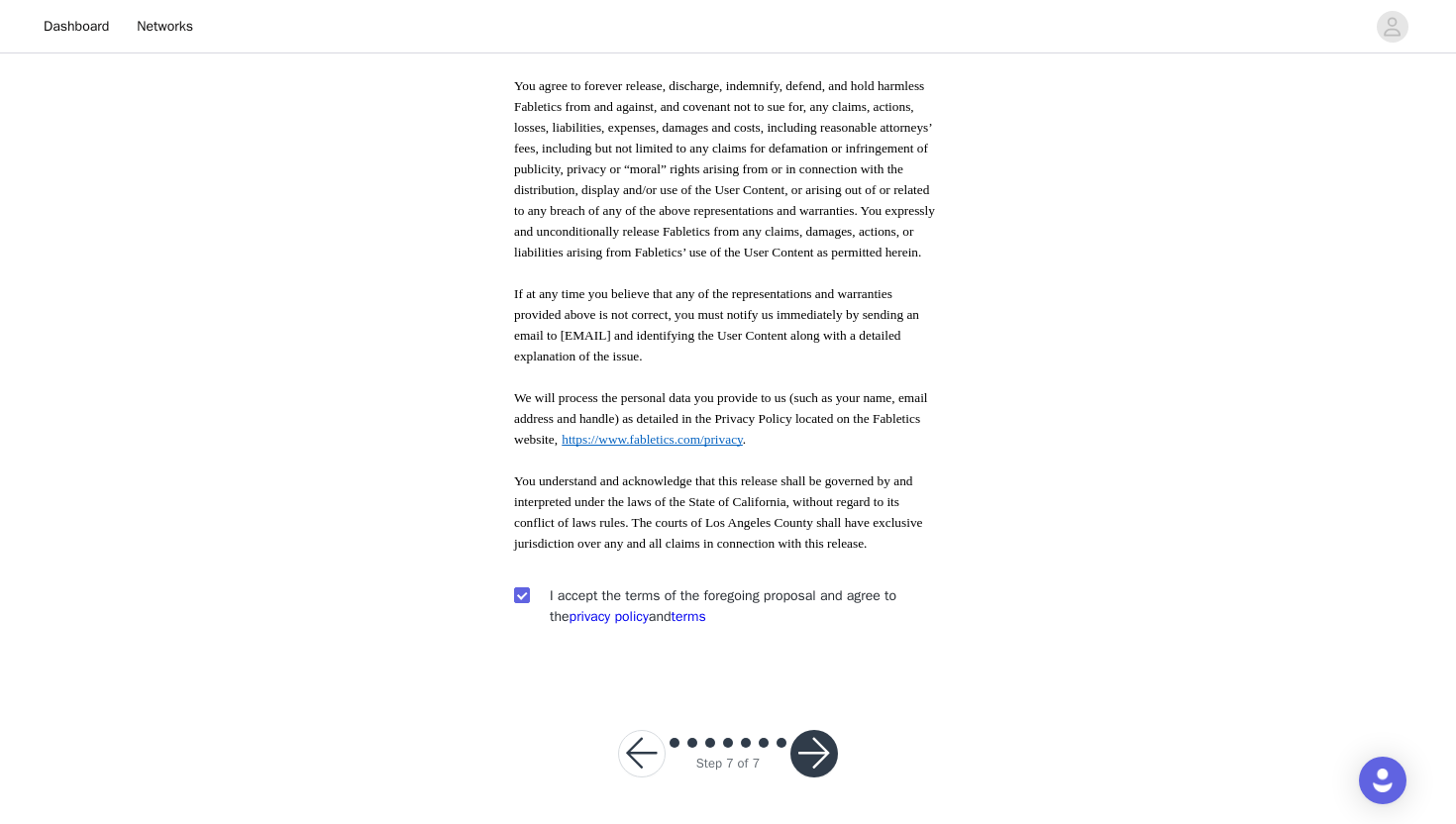 click at bounding box center (814, 754) 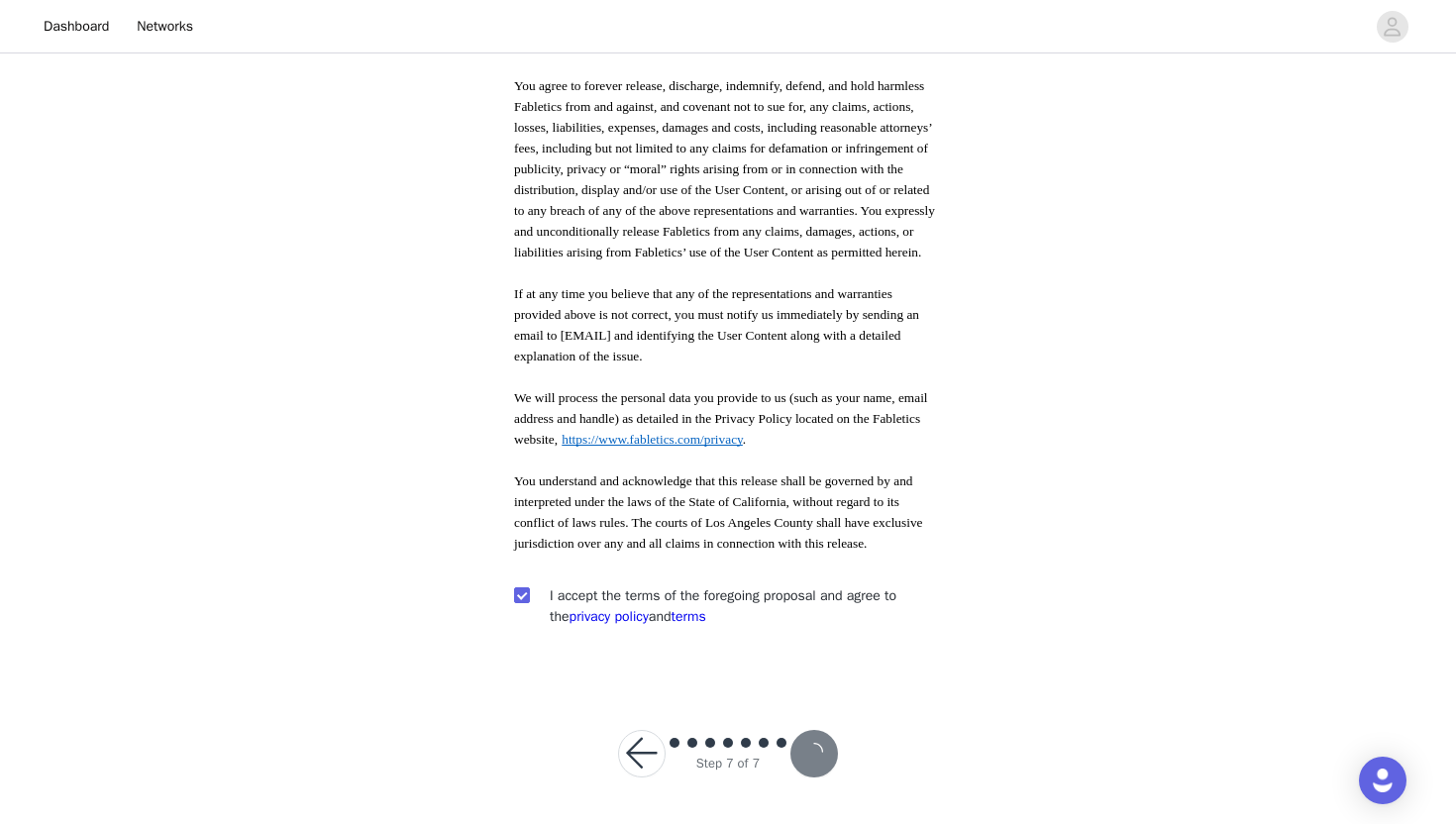 click at bounding box center [814, 754] 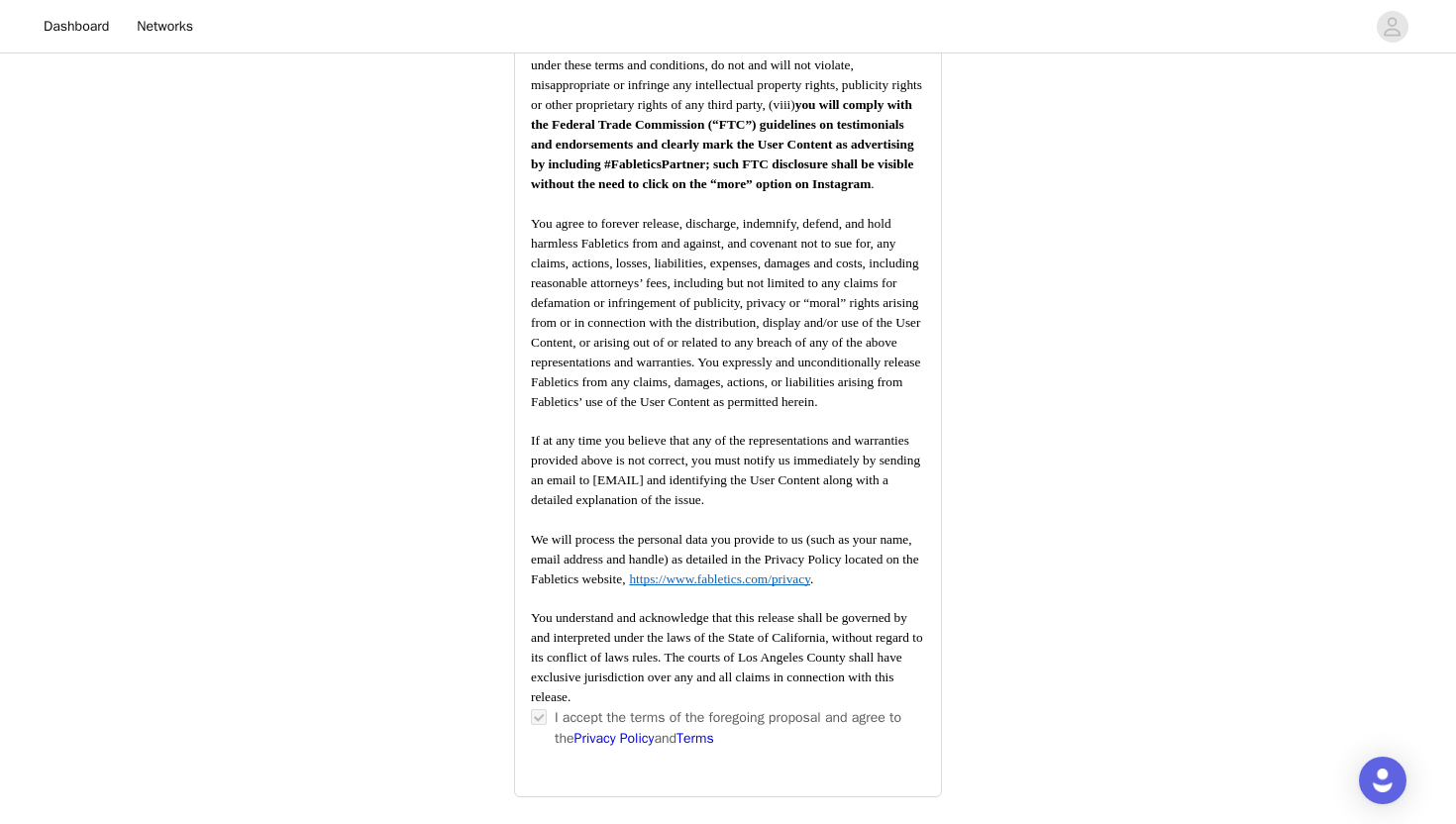 scroll, scrollTop: 2427, scrollLeft: 0, axis: vertical 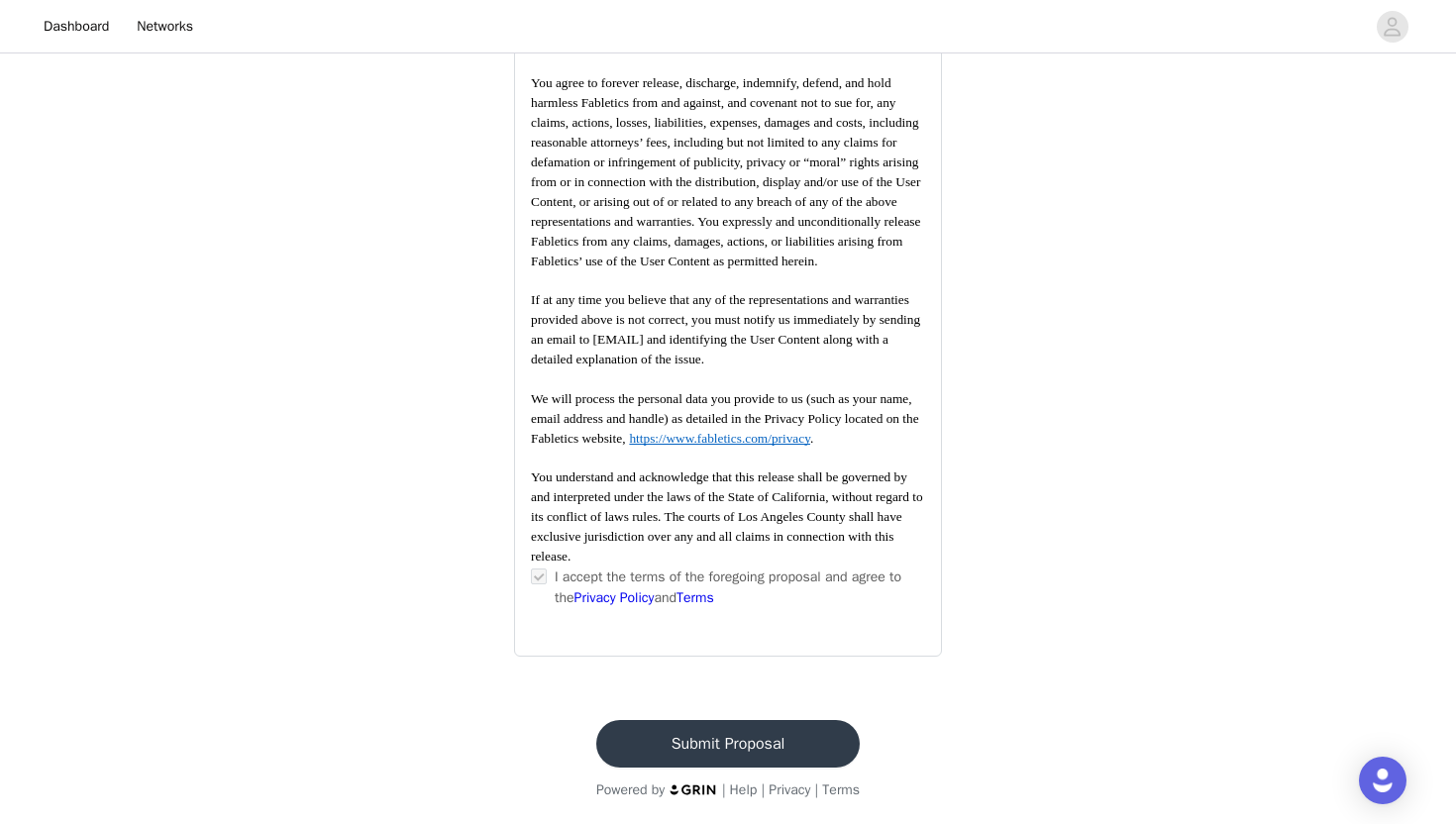 click on "Submit Proposal" at bounding box center (728, 744) 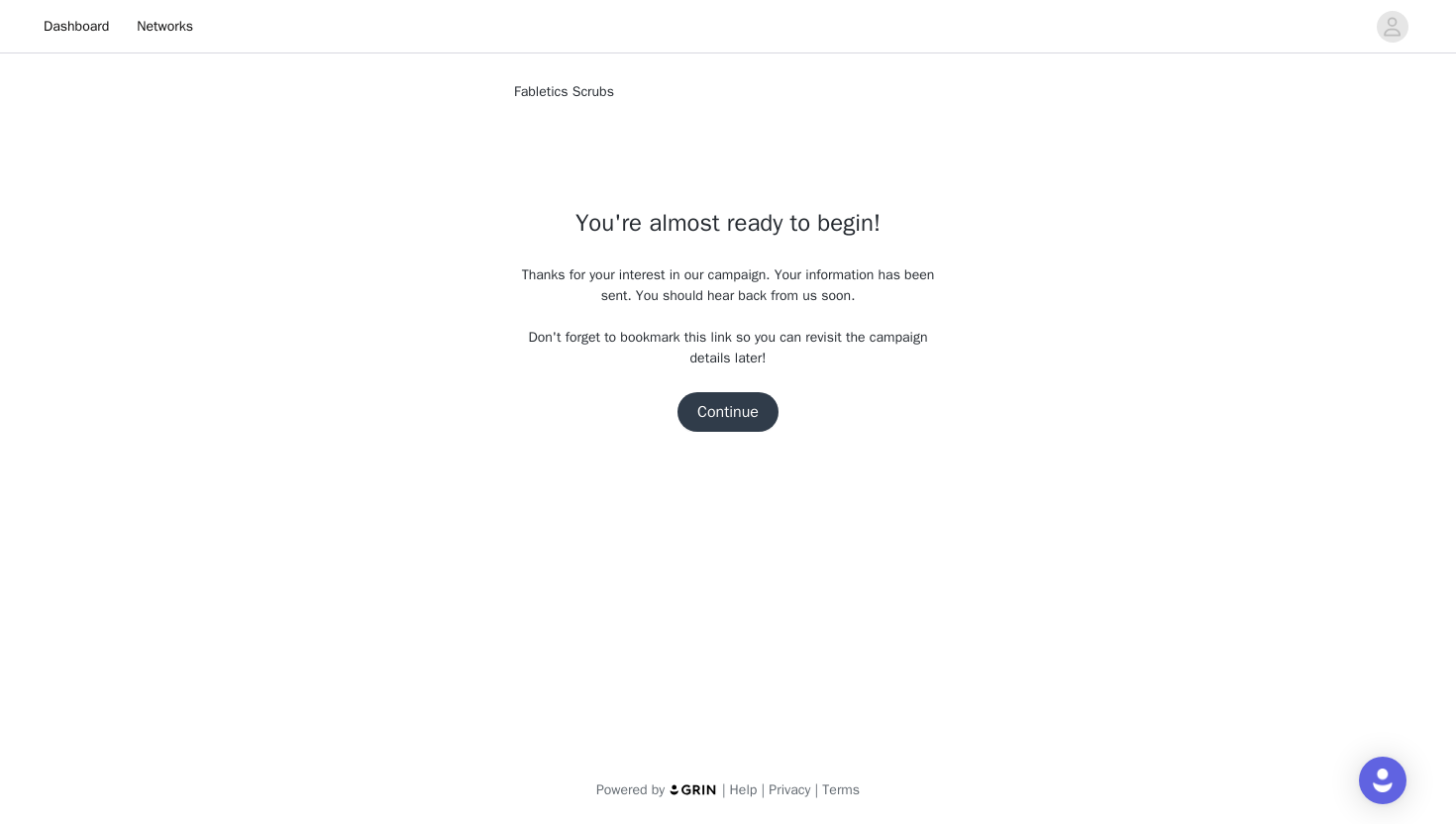 scroll, scrollTop: 0, scrollLeft: 0, axis: both 